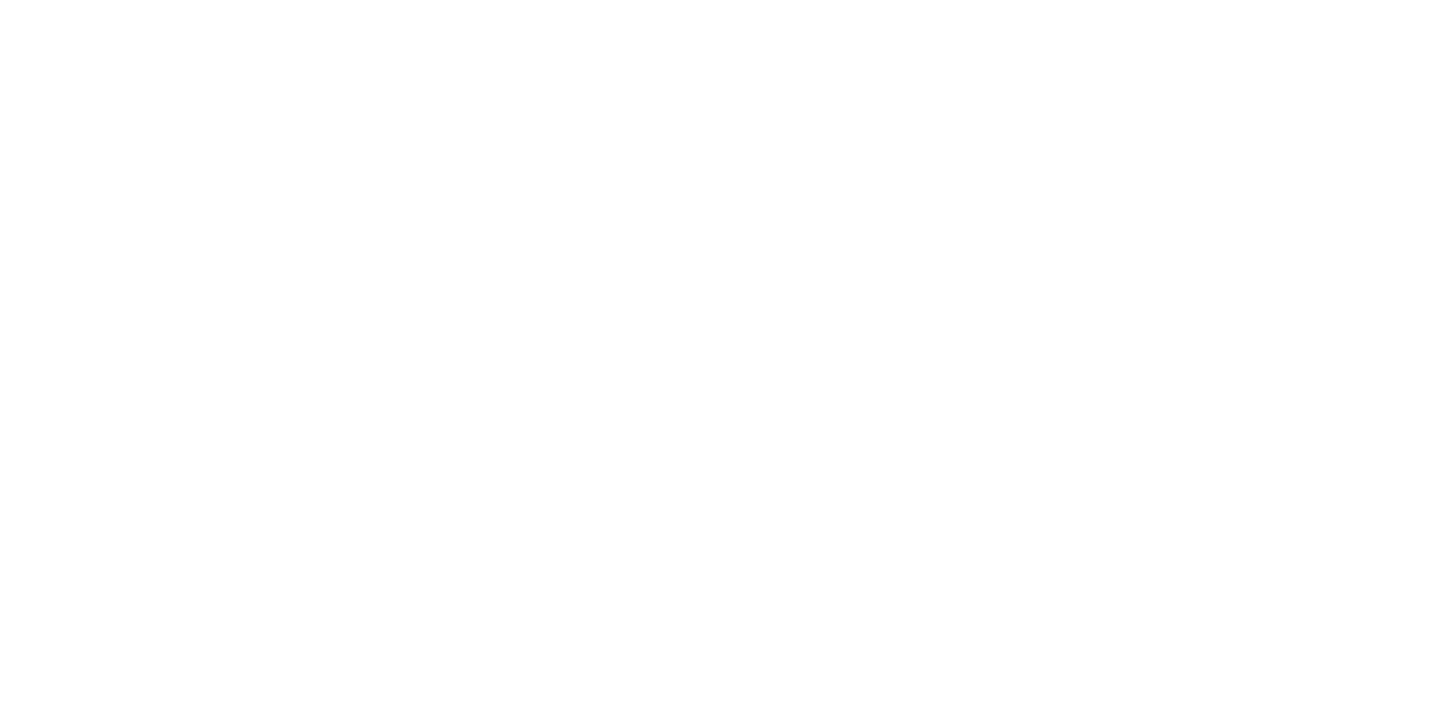 scroll, scrollTop: 0, scrollLeft: 0, axis: both 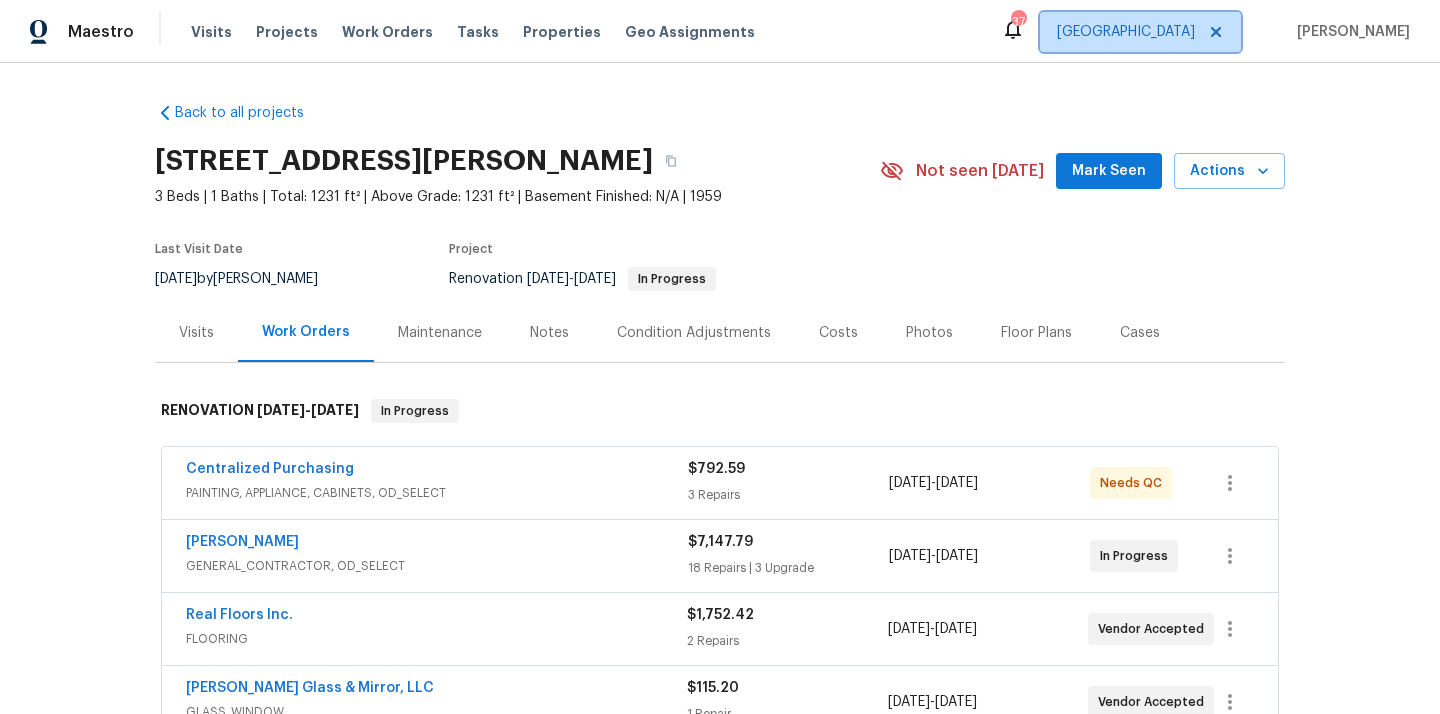 click on "[GEOGRAPHIC_DATA]" at bounding box center (1126, 32) 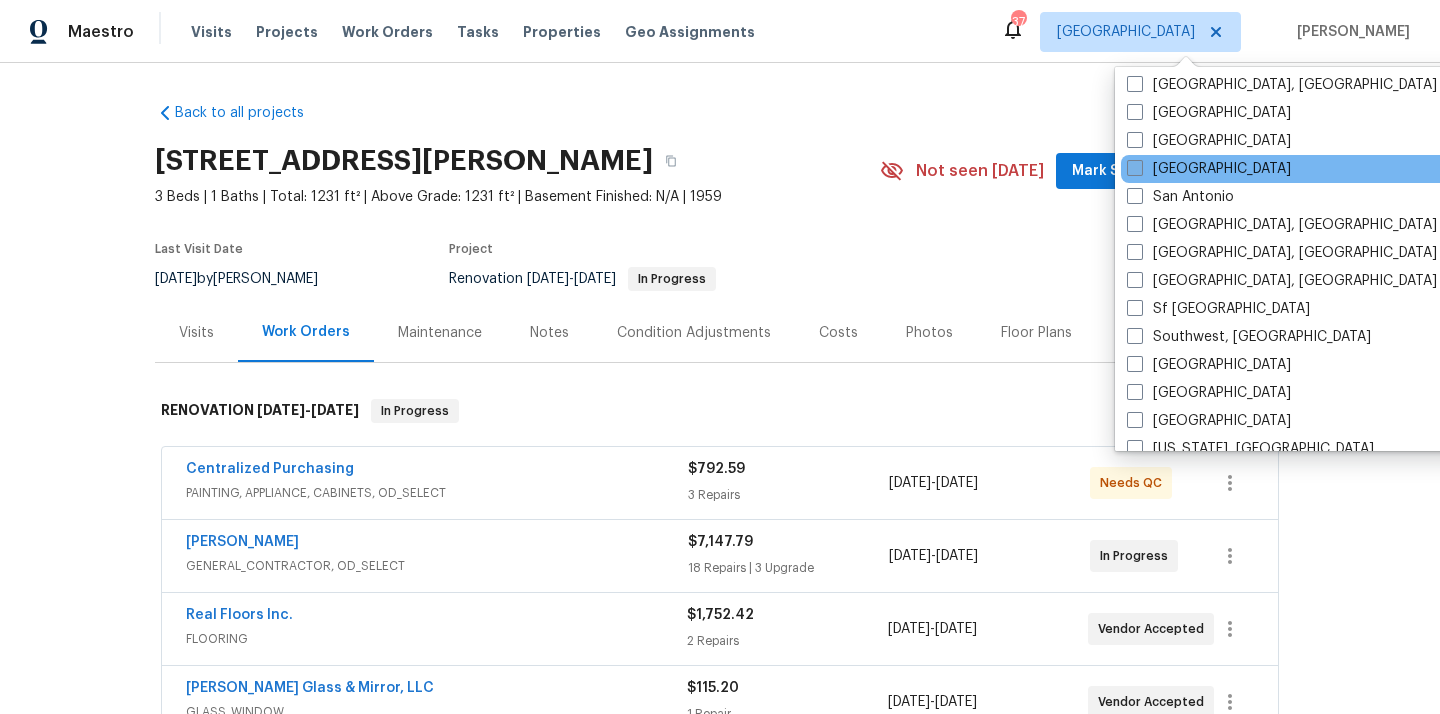 scroll, scrollTop: 1319, scrollLeft: 0, axis: vertical 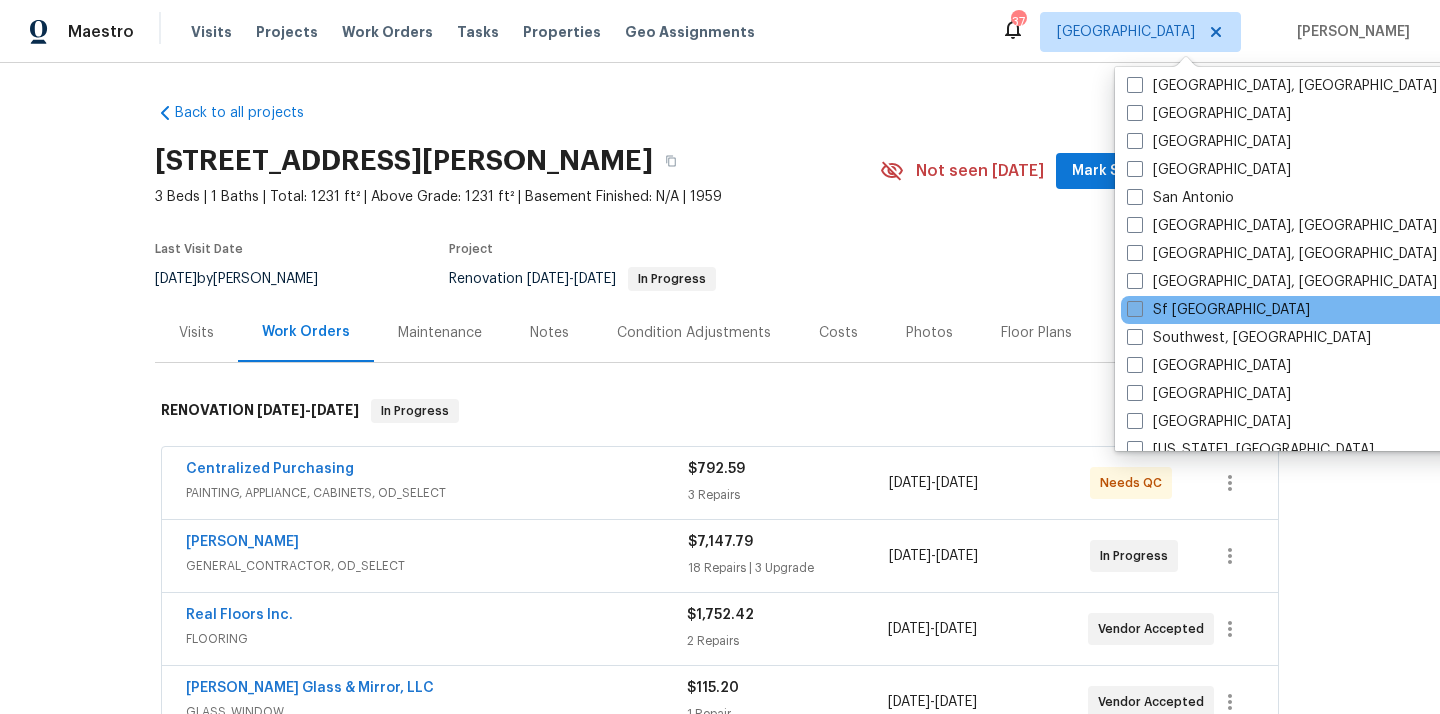 click on "Sf [GEOGRAPHIC_DATA]" at bounding box center (1218, 310) 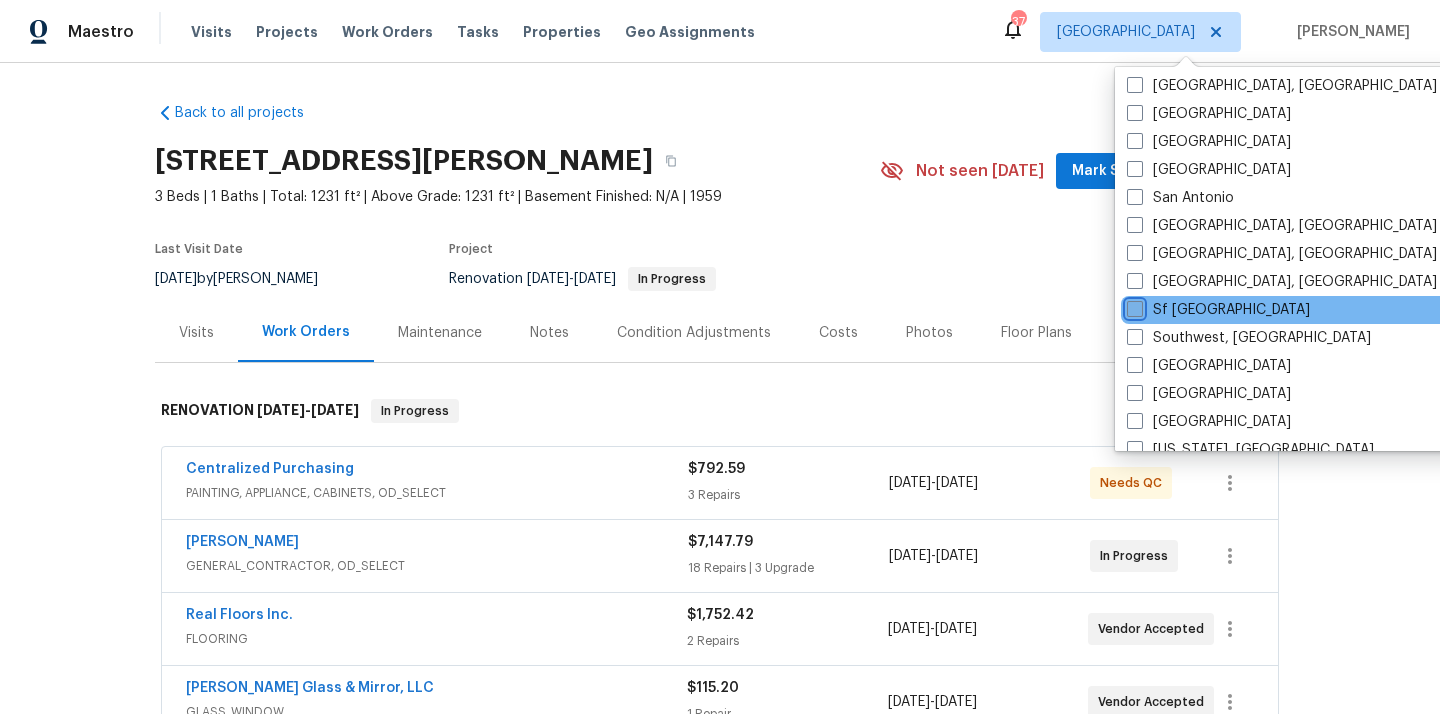 click on "Sf [GEOGRAPHIC_DATA]" at bounding box center (1133, 306) 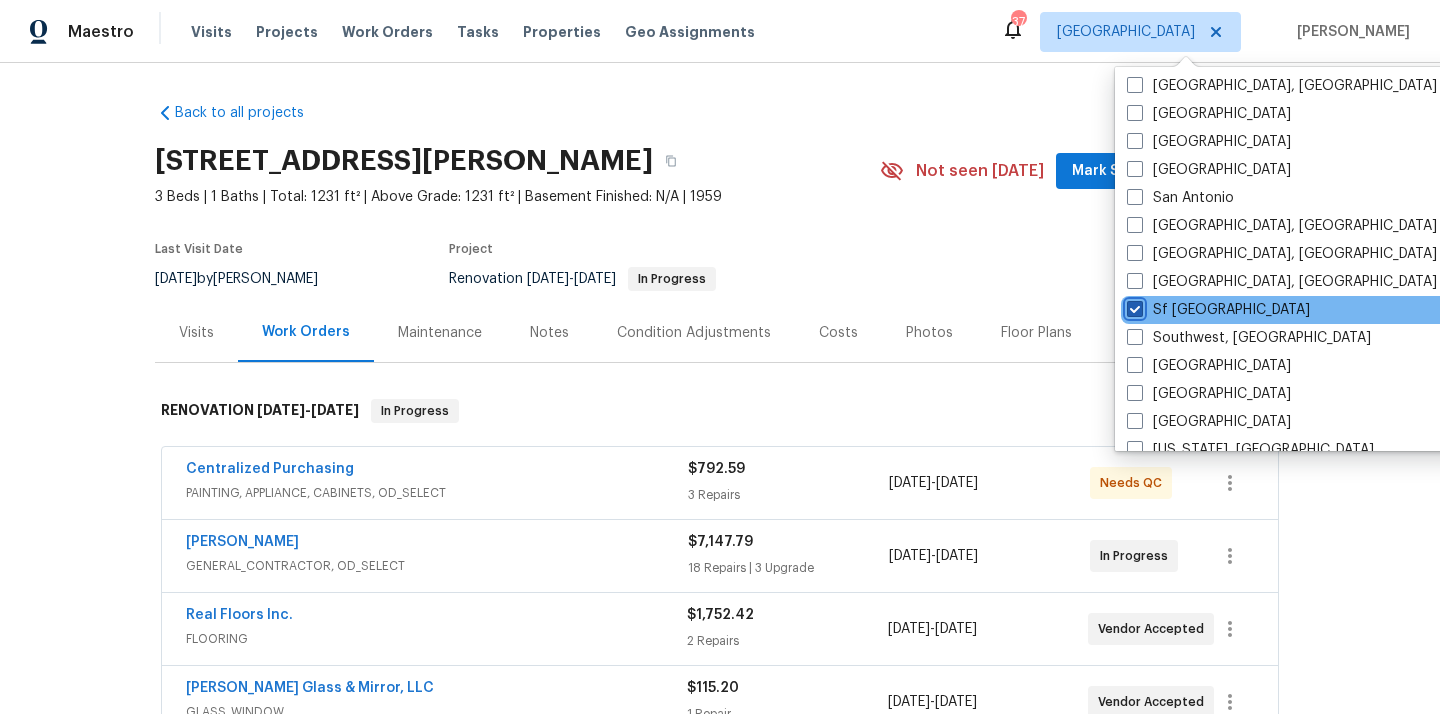 checkbox on "true" 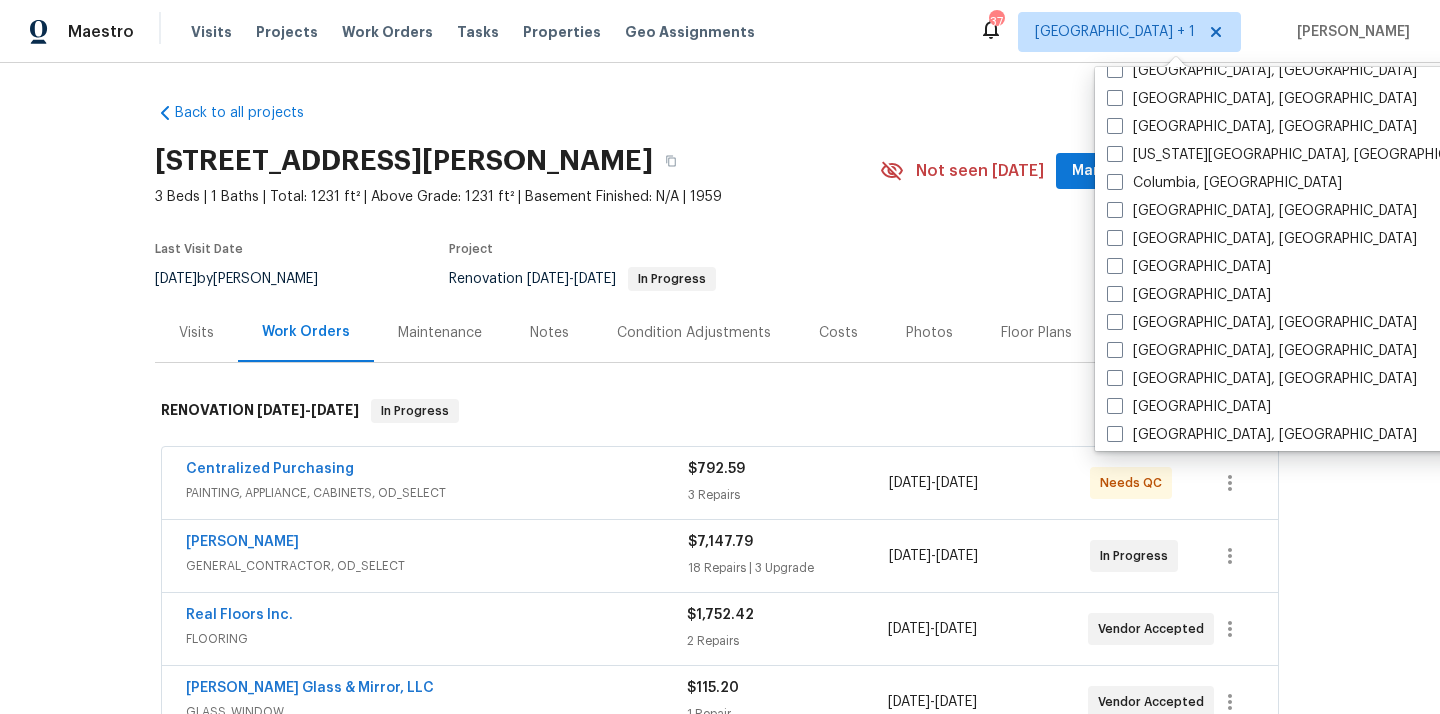 scroll, scrollTop: 0, scrollLeft: 0, axis: both 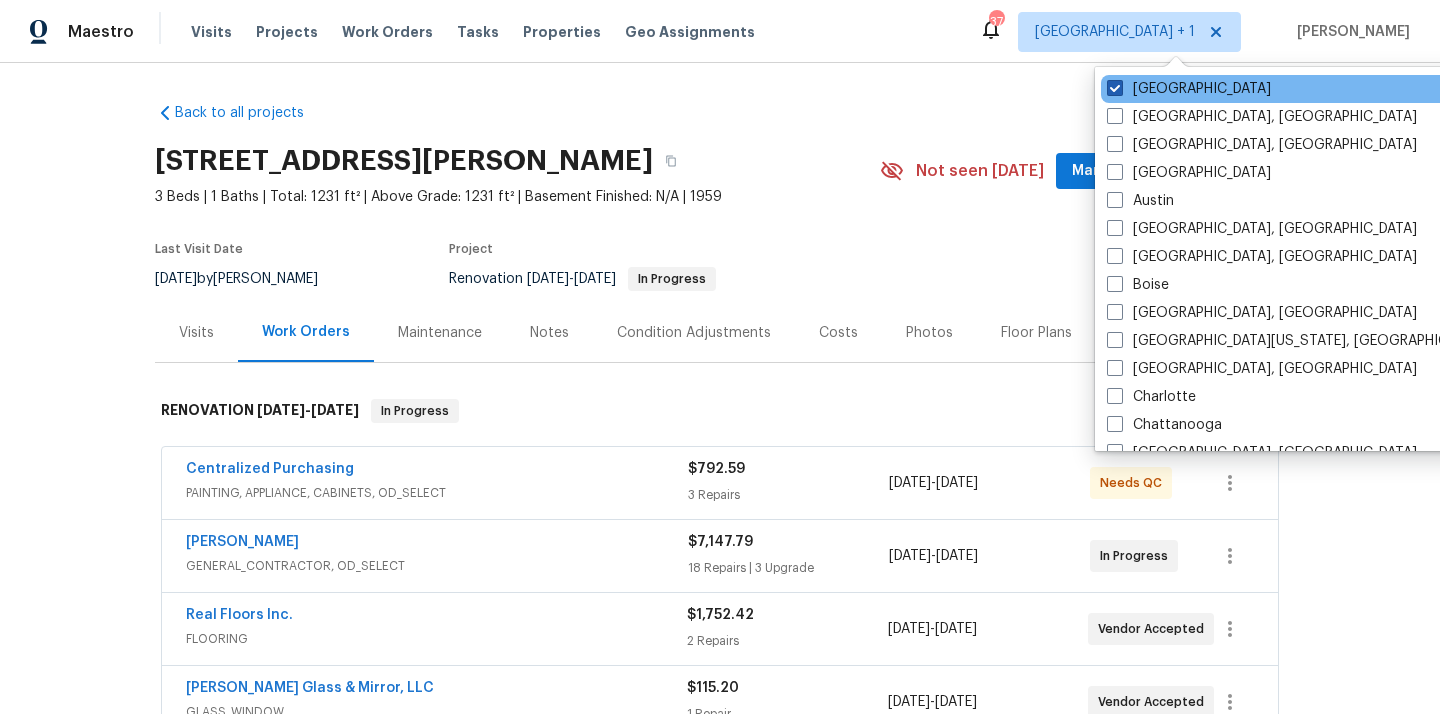 click on "[GEOGRAPHIC_DATA]" at bounding box center [1189, 89] 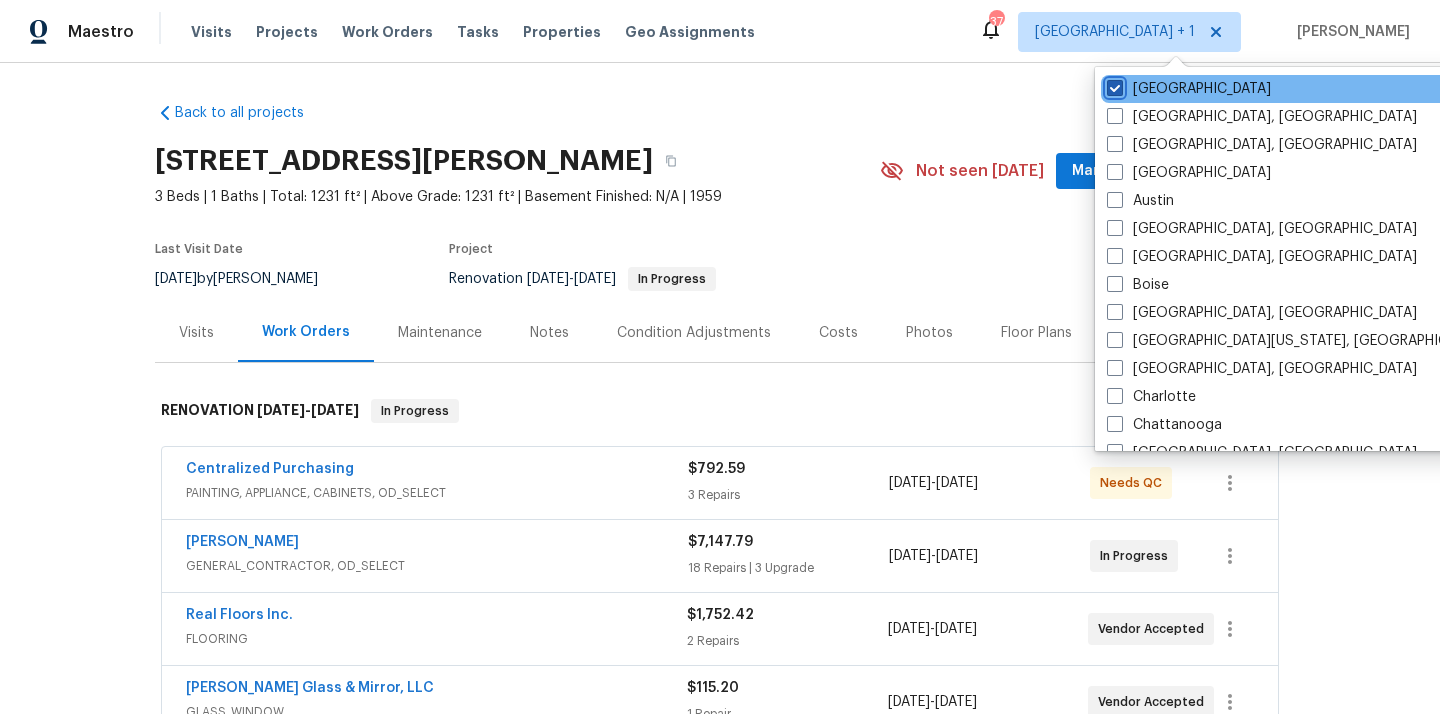 click on "[GEOGRAPHIC_DATA]" at bounding box center [1113, 85] 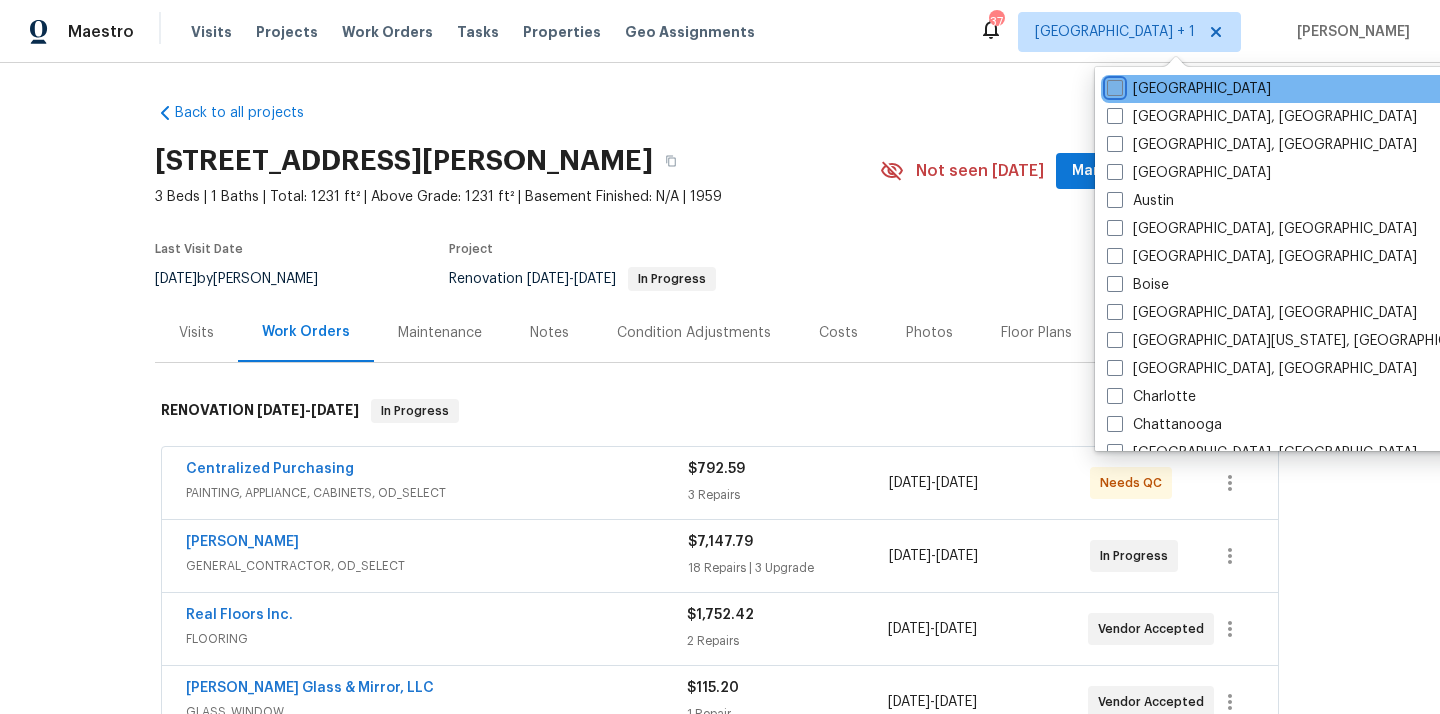 checkbox on "false" 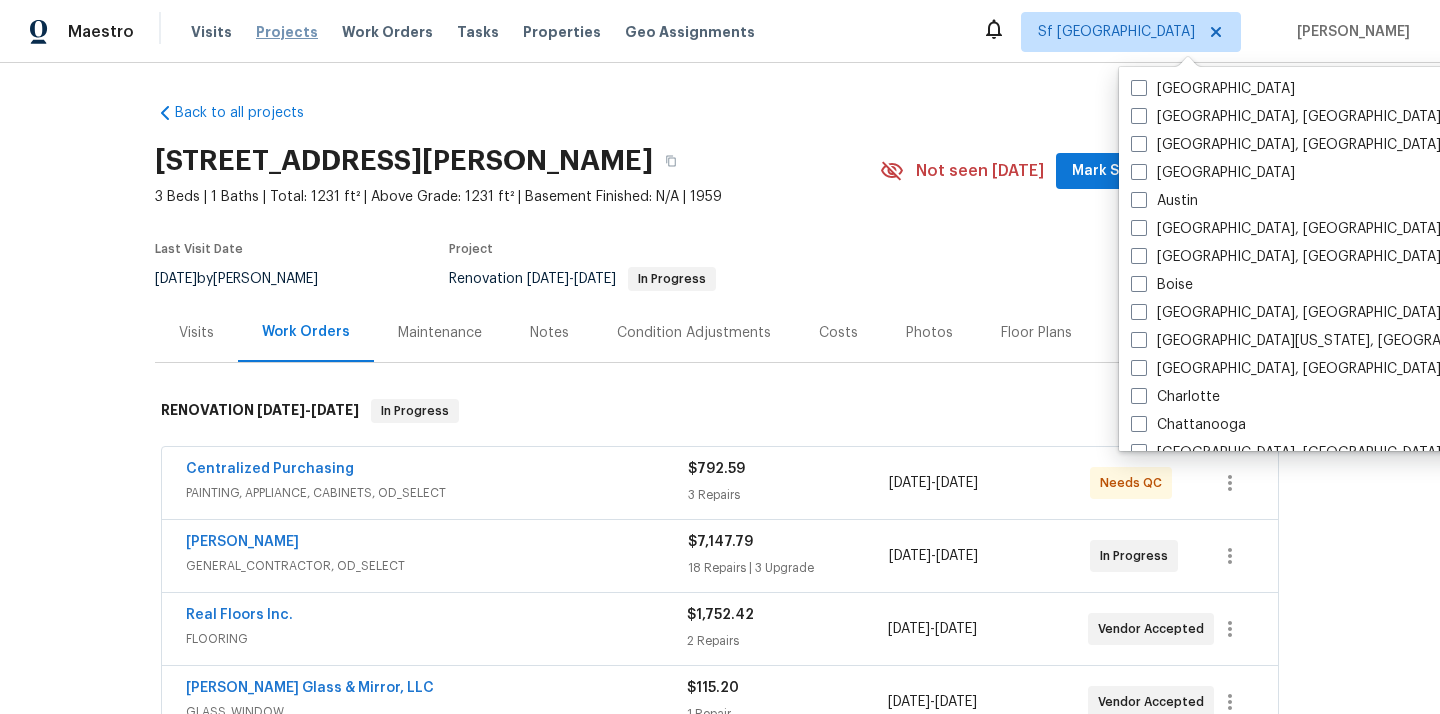 click on "Projects" at bounding box center (287, 32) 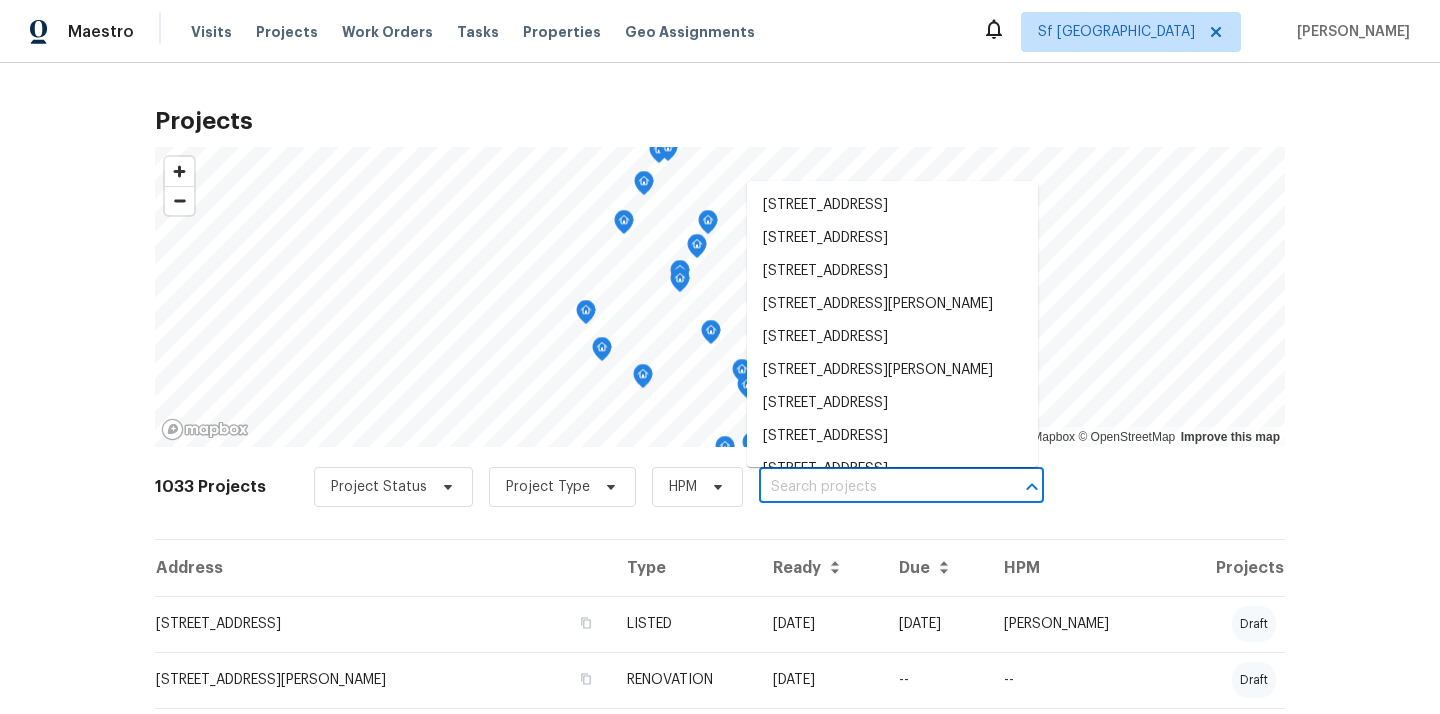 click at bounding box center [873, 487] 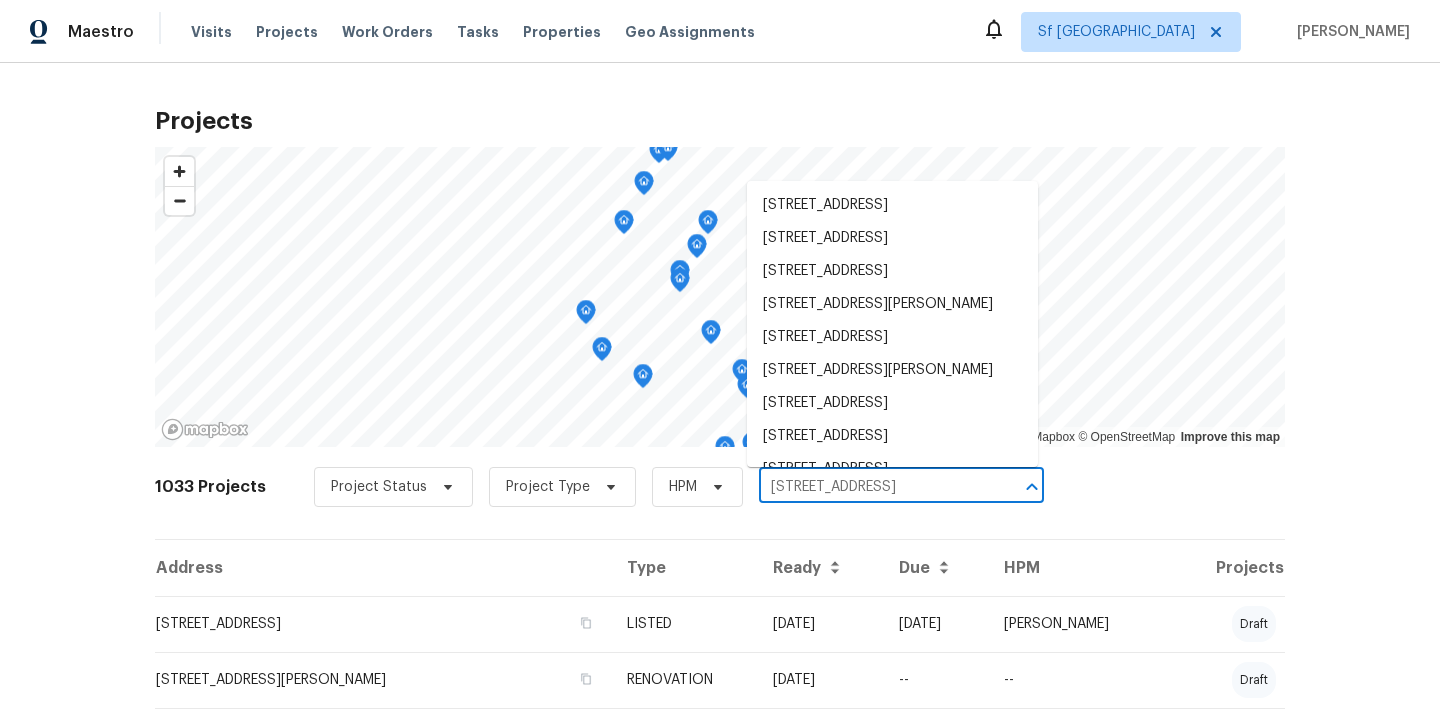 scroll, scrollTop: 0, scrollLeft: 70, axis: horizontal 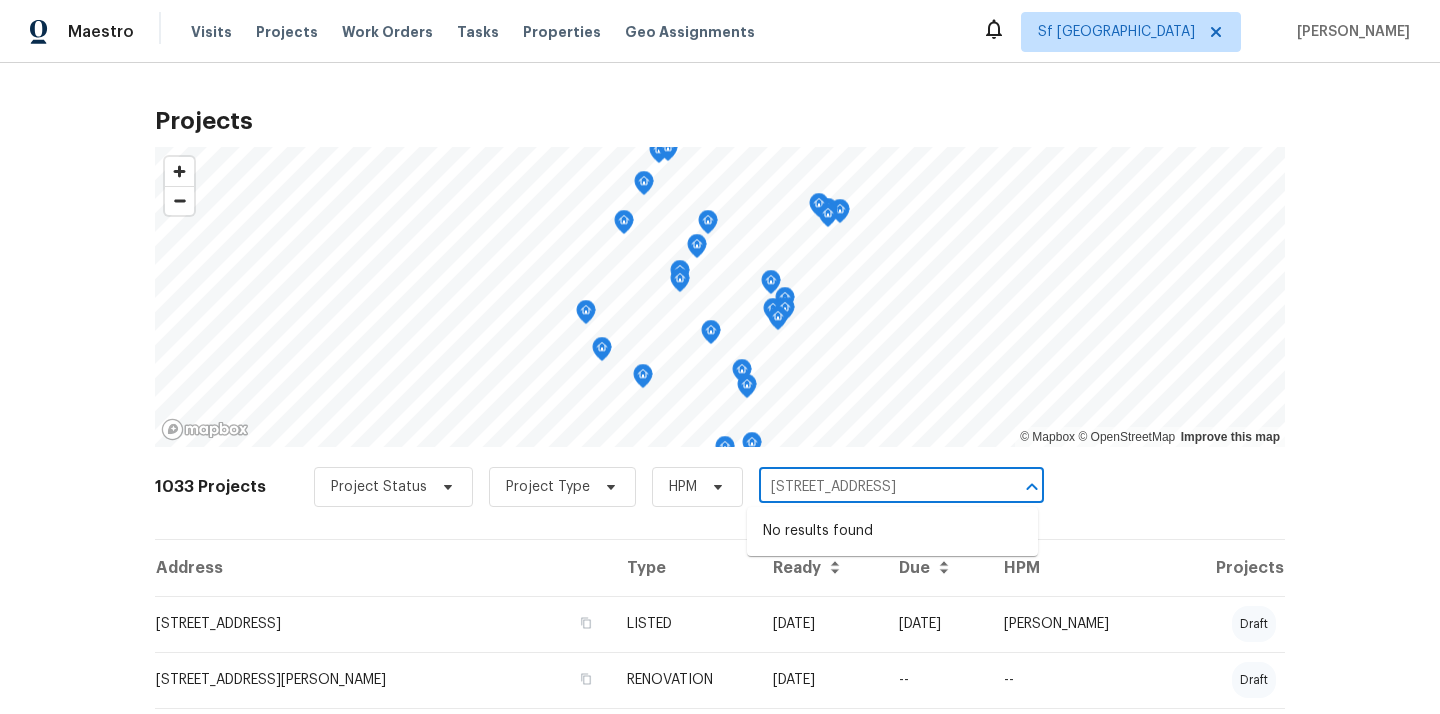 drag, startPoint x: 798, startPoint y: 484, endPoint x: 1008, endPoint y: 485, distance: 210.00238 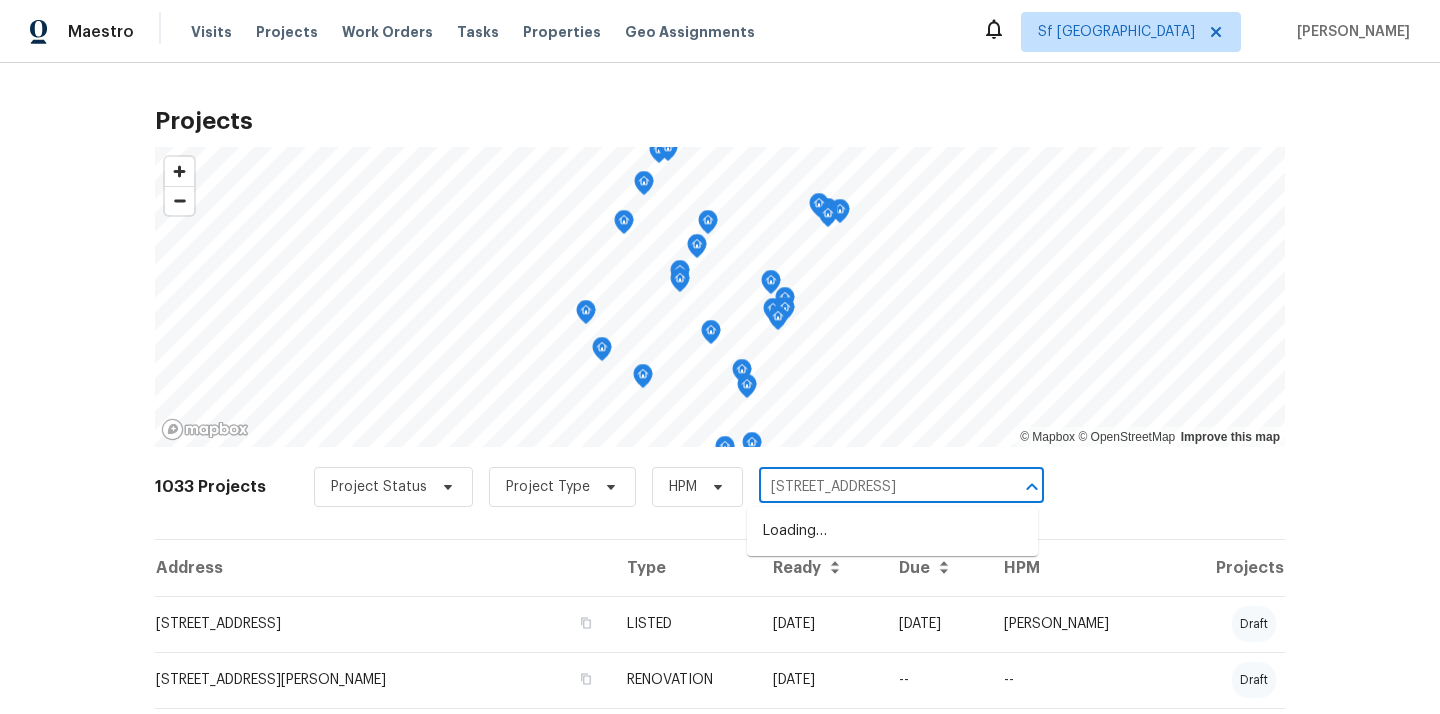 type on "991 [PERSON_NAME]" 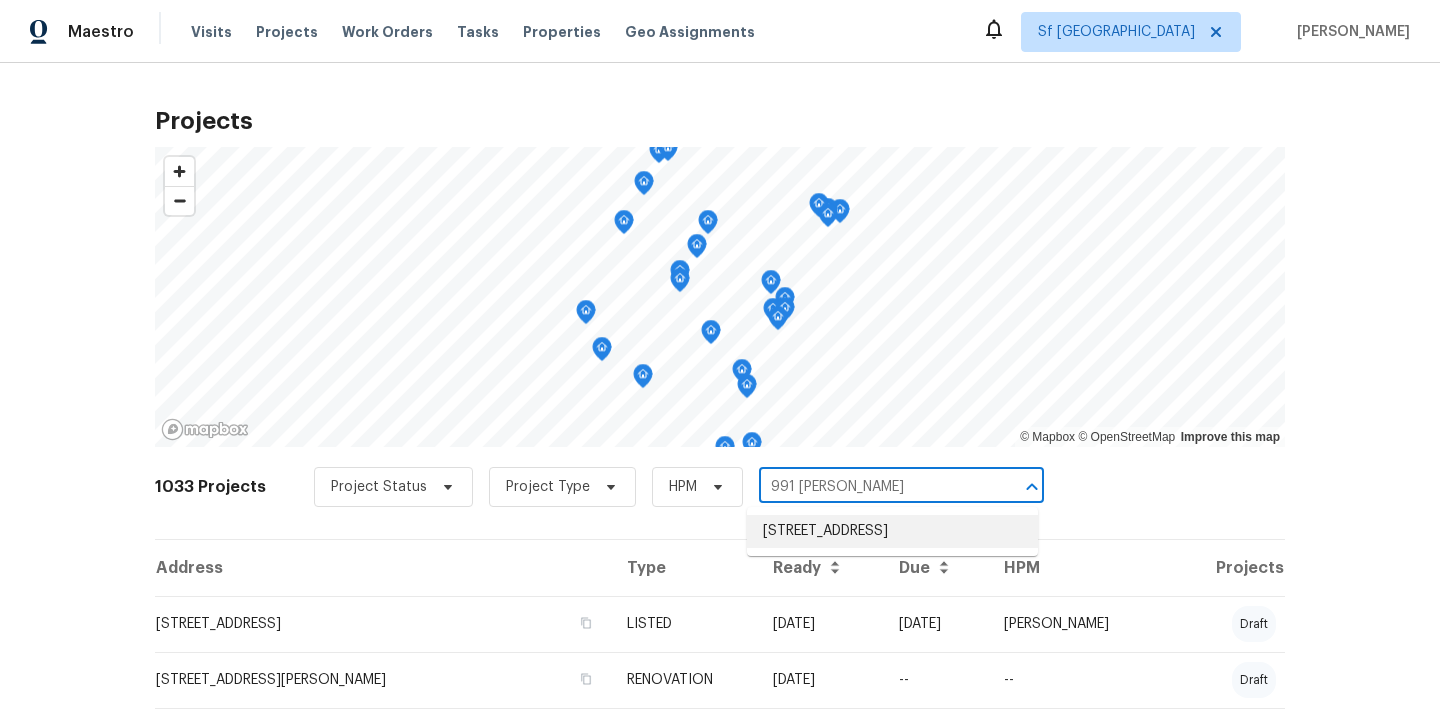 click on "[STREET_ADDRESS]" at bounding box center (892, 531) 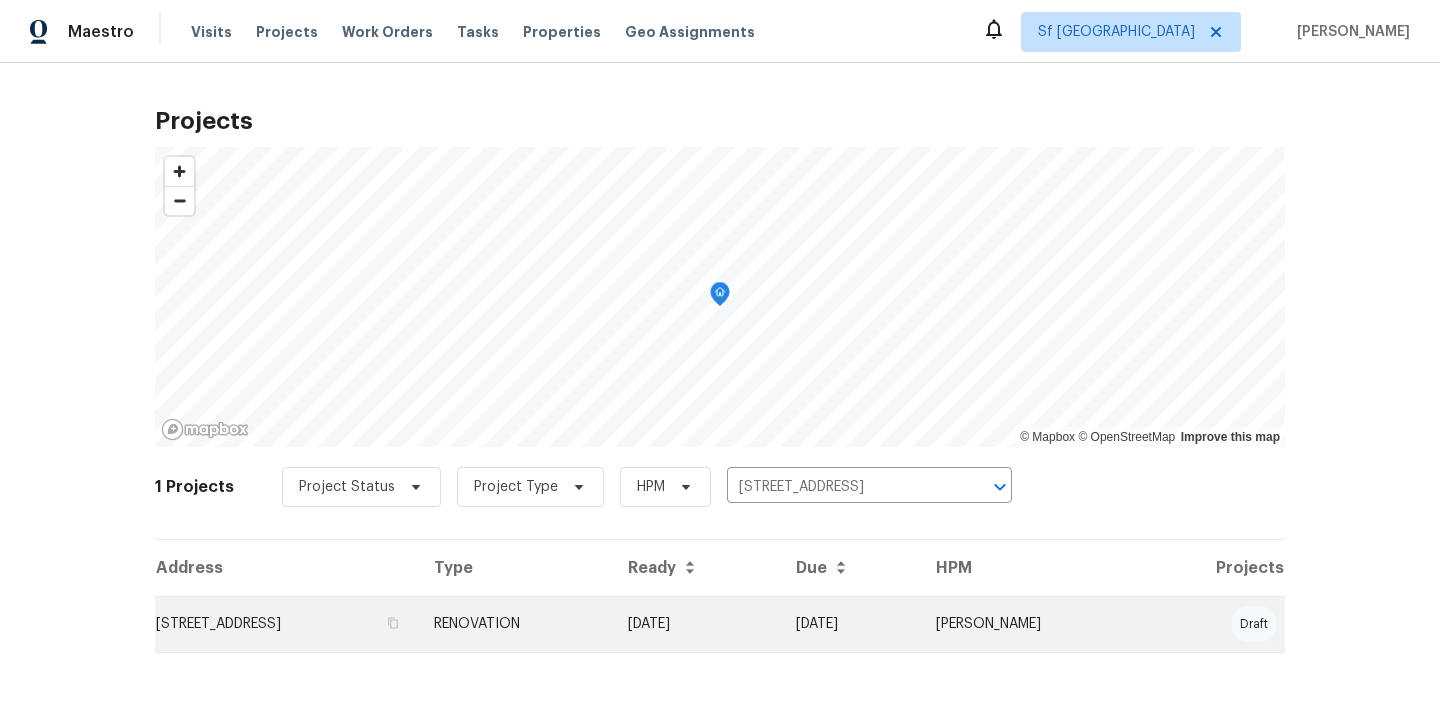click on "[STREET_ADDRESS]" at bounding box center [286, 624] 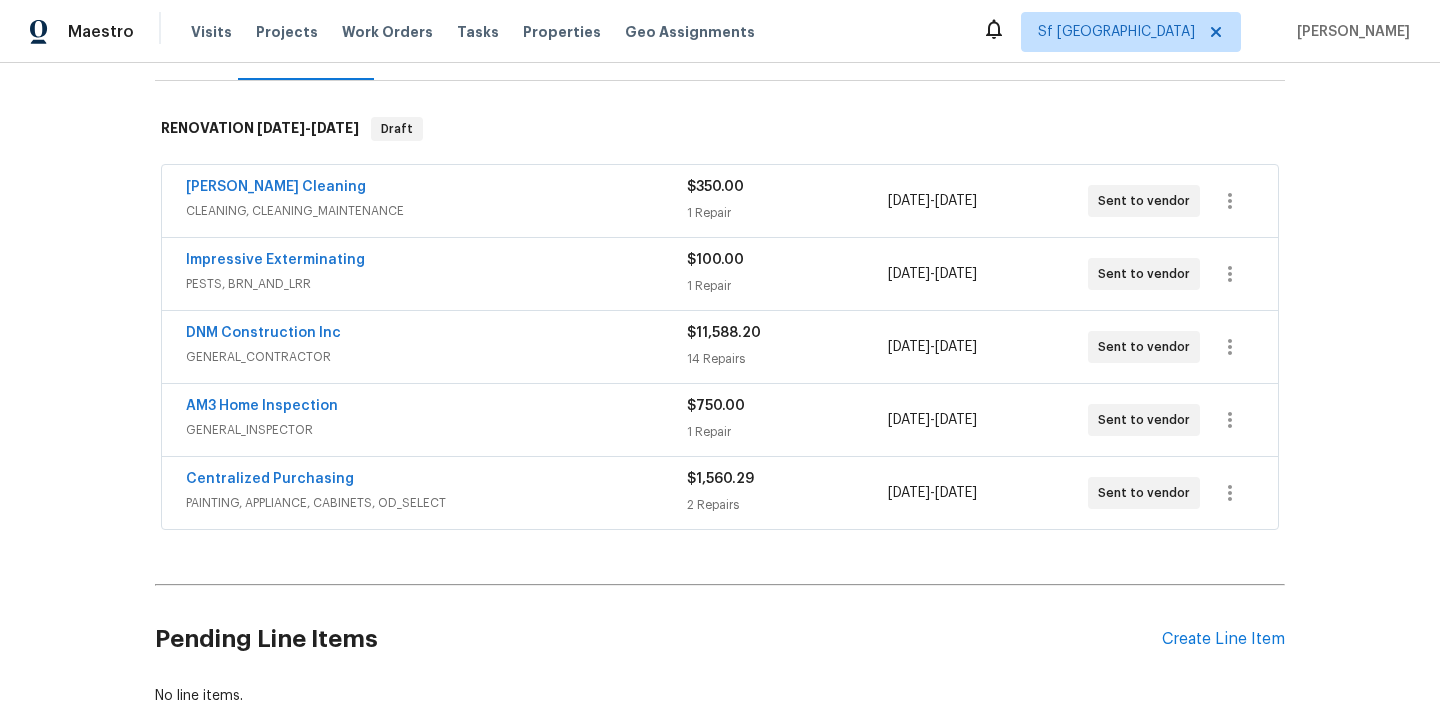scroll, scrollTop: 255, scrollLeft: 0, axis: vertical 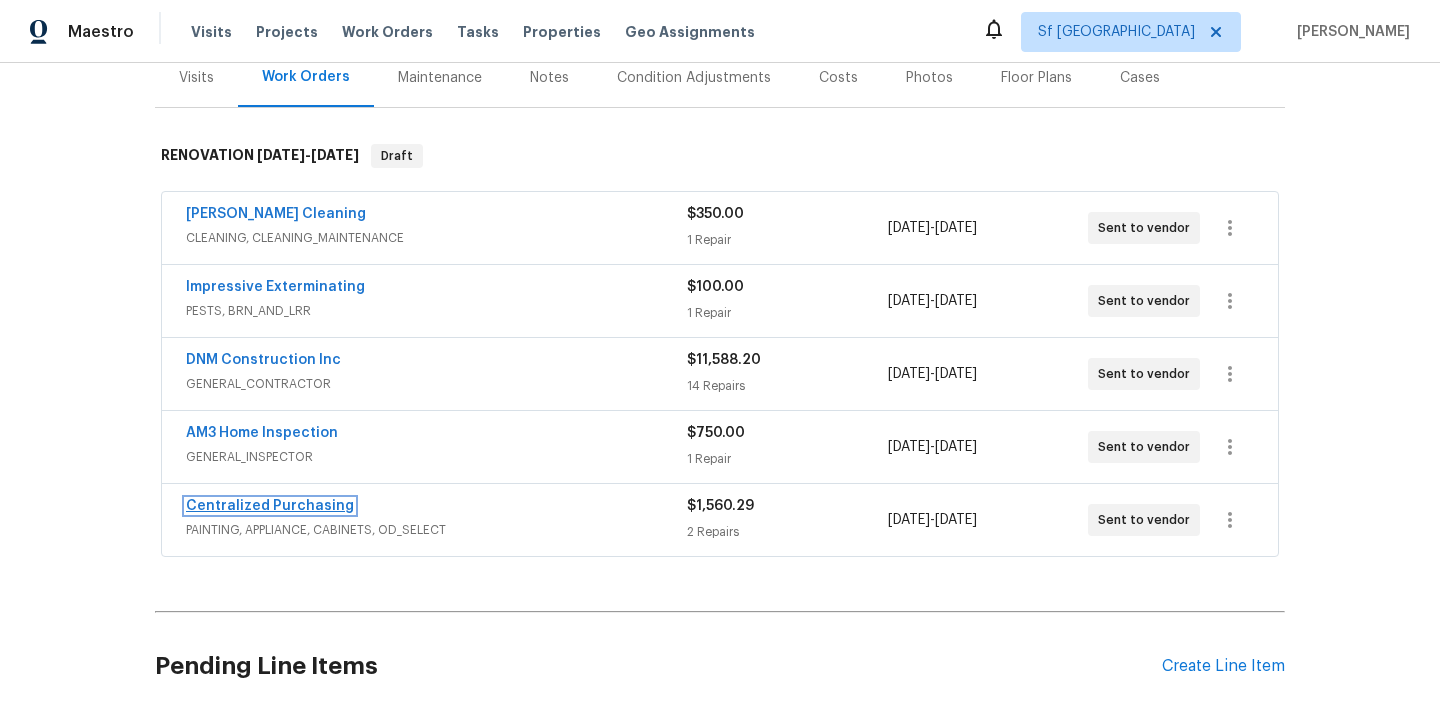 click on "Centralized Purchasing" at bounding box center (270, 506) 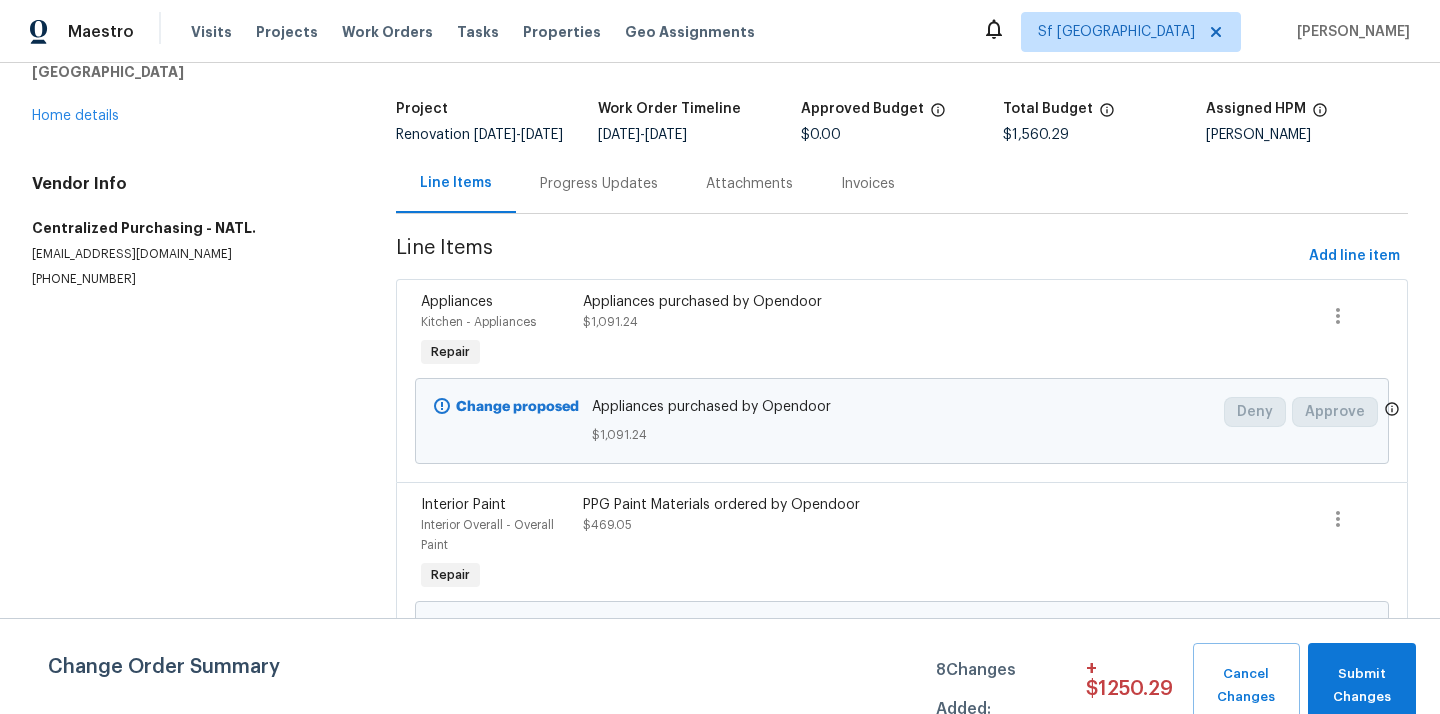 scroll, scrollTop: 168, scrollLeft: 0, axis: vertical 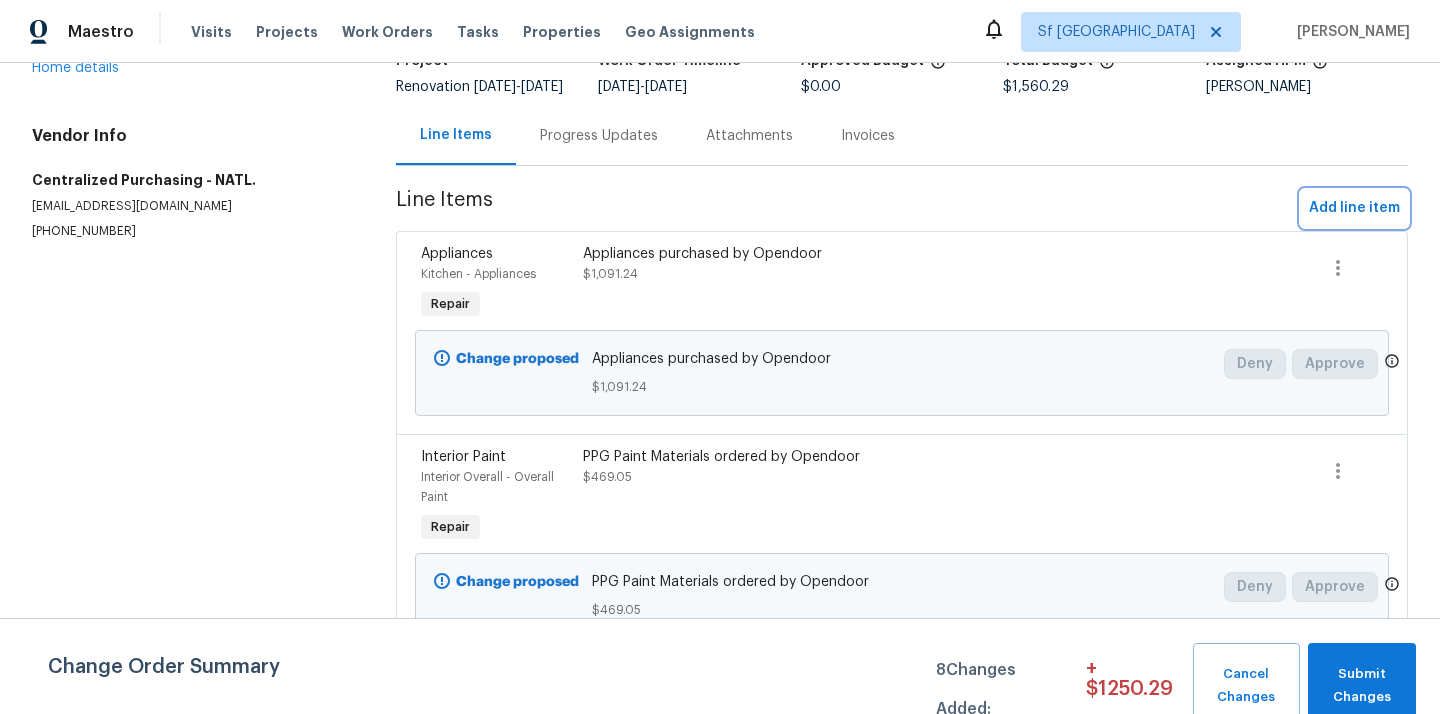 click on "Add line item" at bounding box center [1354, 208] 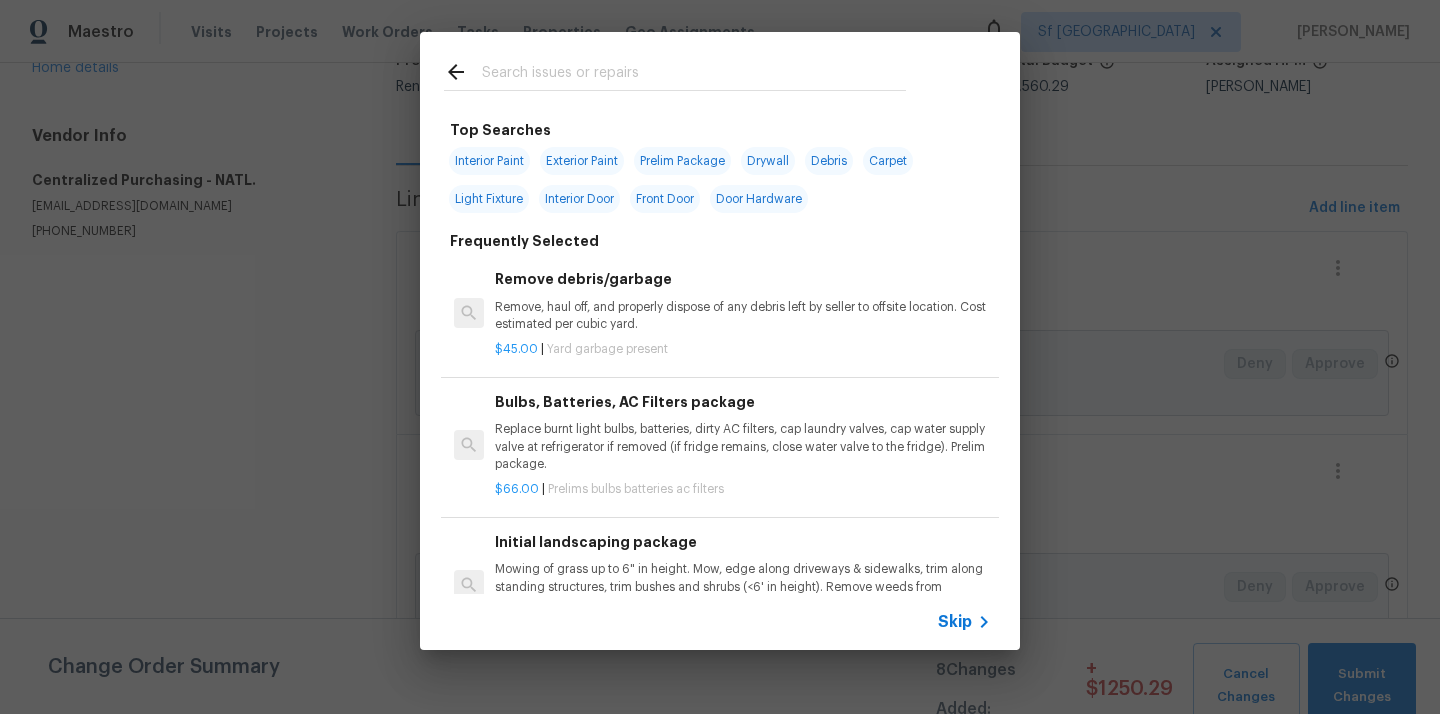click at bounding box center [694, 75] 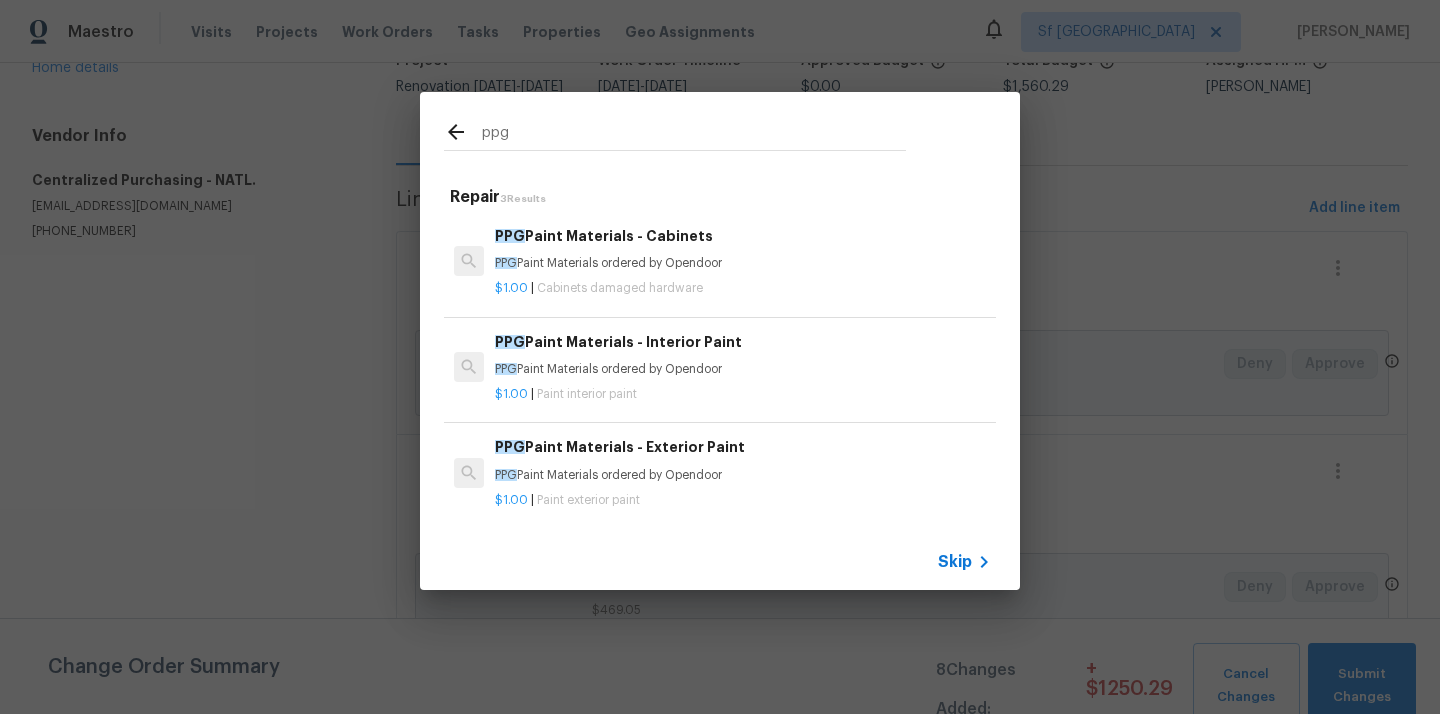 type on "ppg" 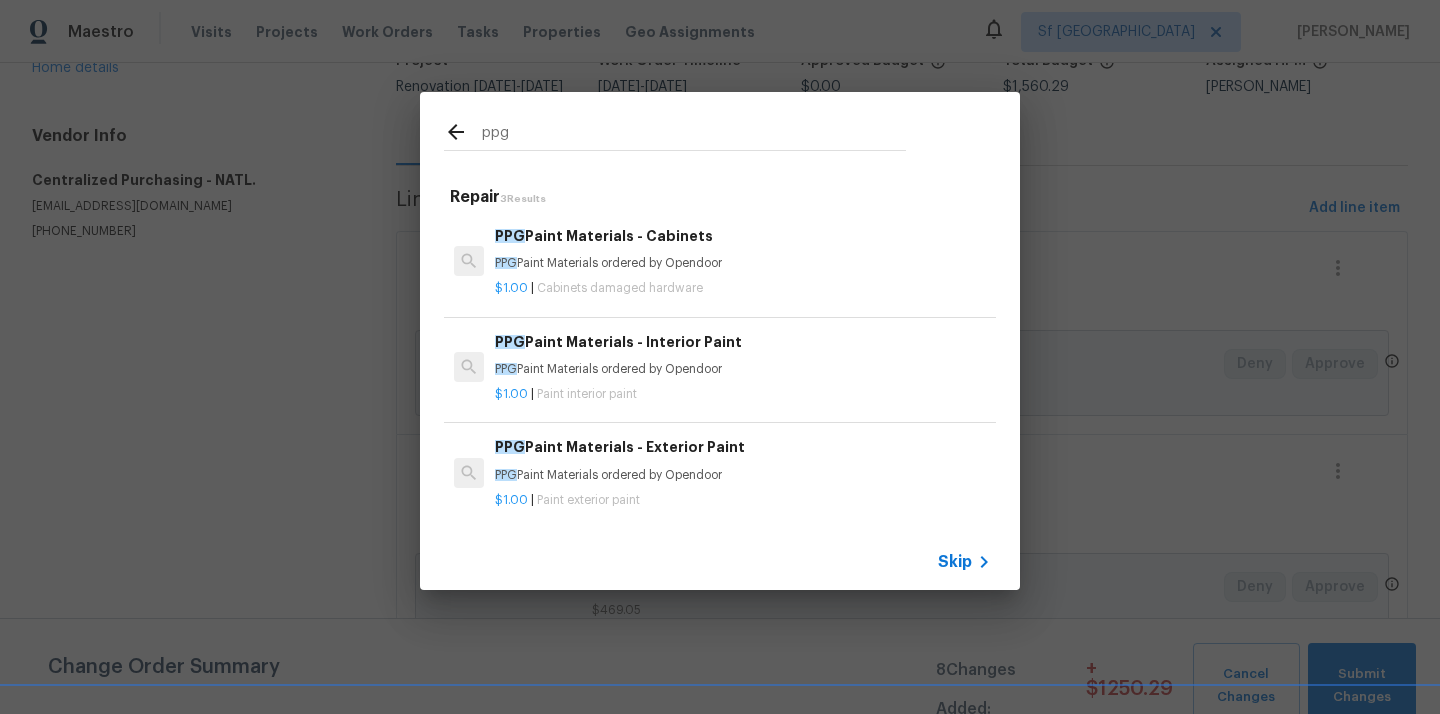 click on "PPG  Paint Materials - Exterior Paint PPG  Paint Materials ordered by Opendoor $1.00   |   Paint exterior paint" at bounding box center [743, 472] 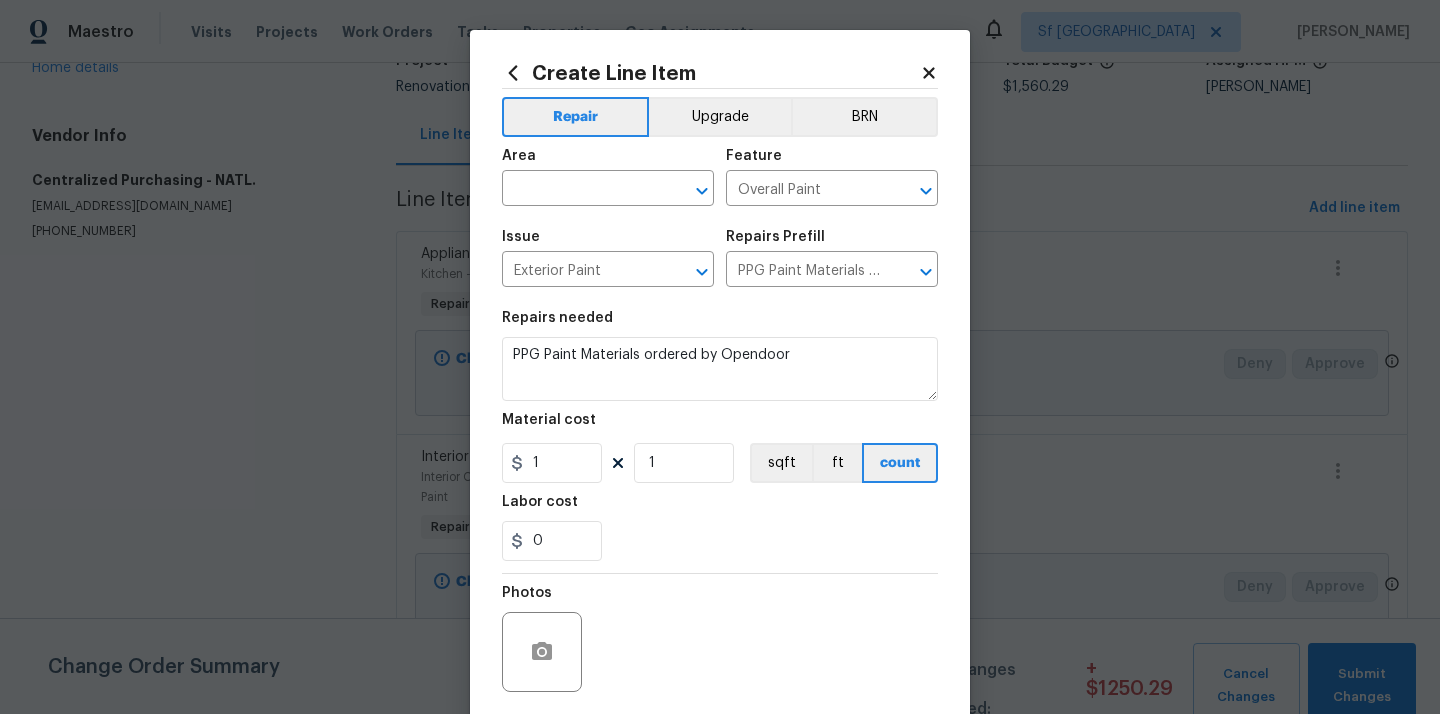click 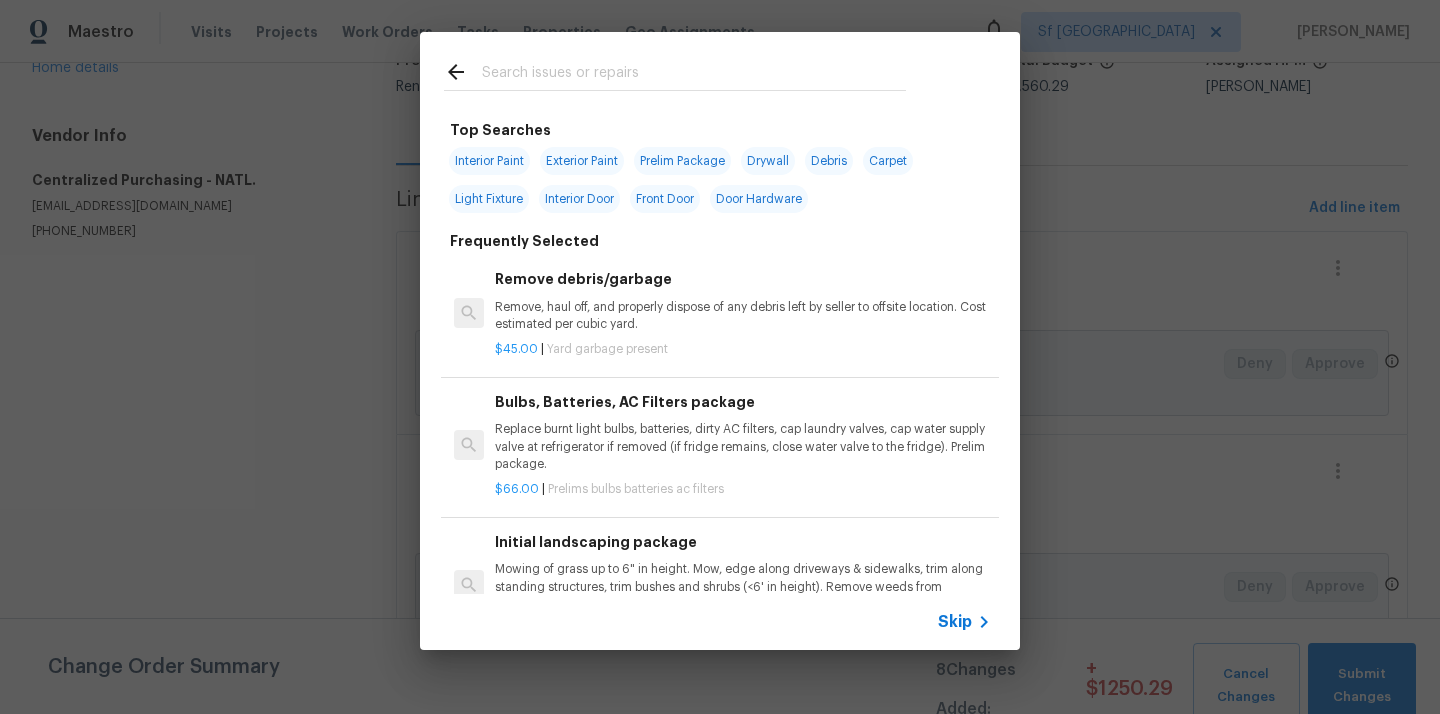 click at bounding box center [694, 75] 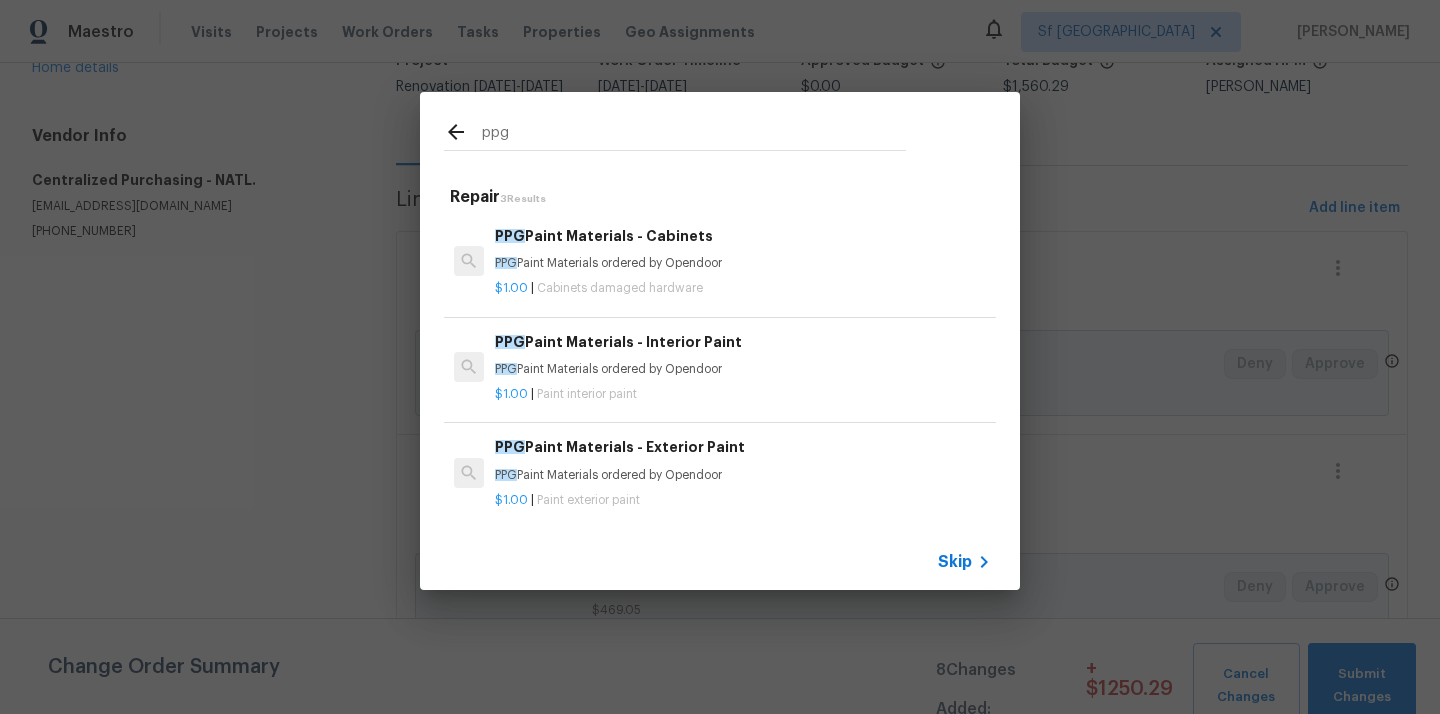 type on "ppg" 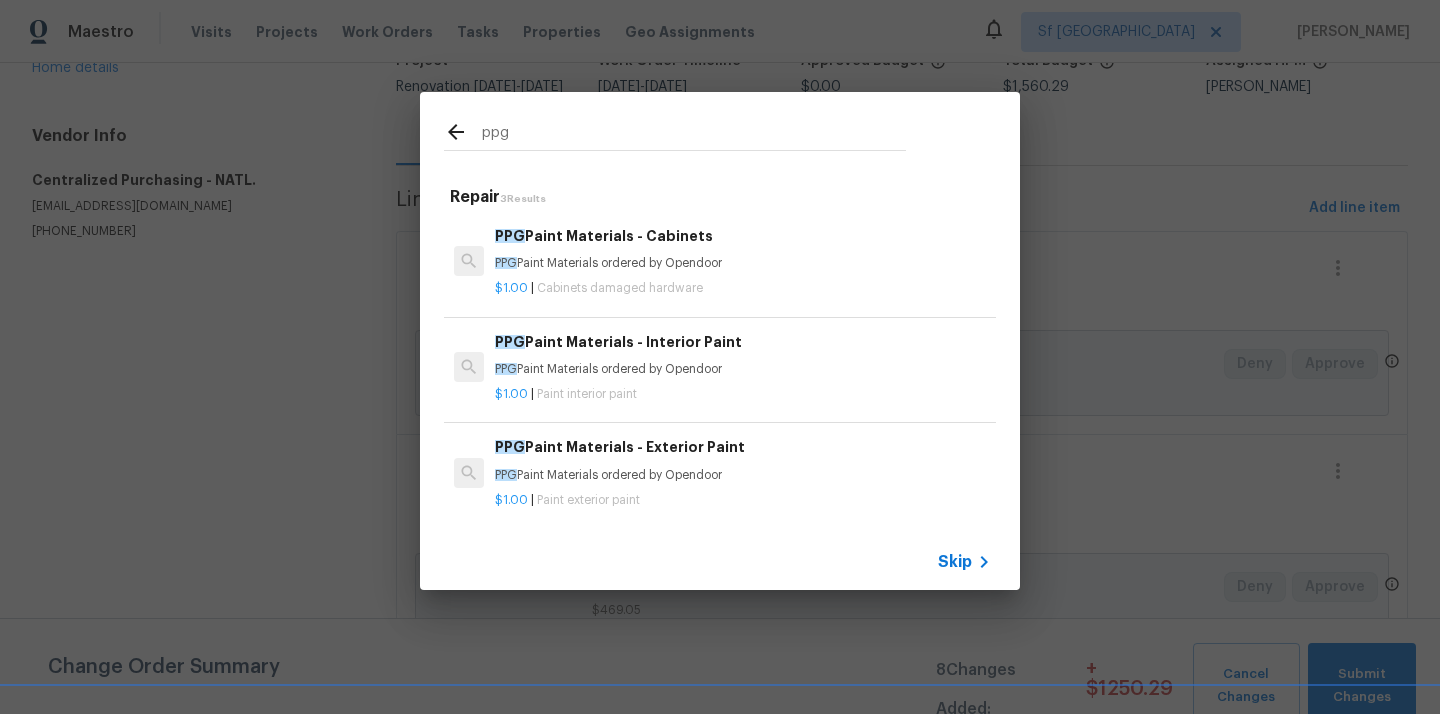 click on "$1.00   |   Cabinets damaged hardware" at bounding box center [743, 284] 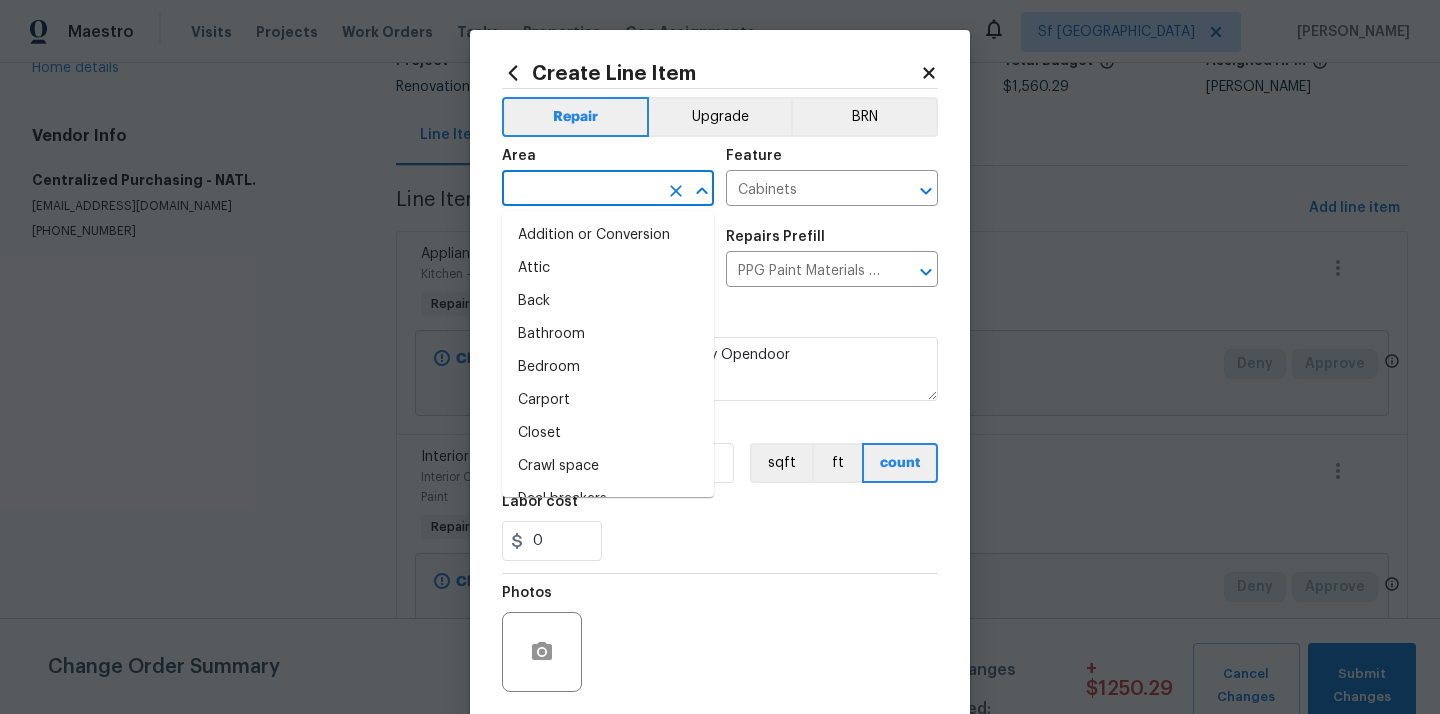 click at bounding box center (580, 190) 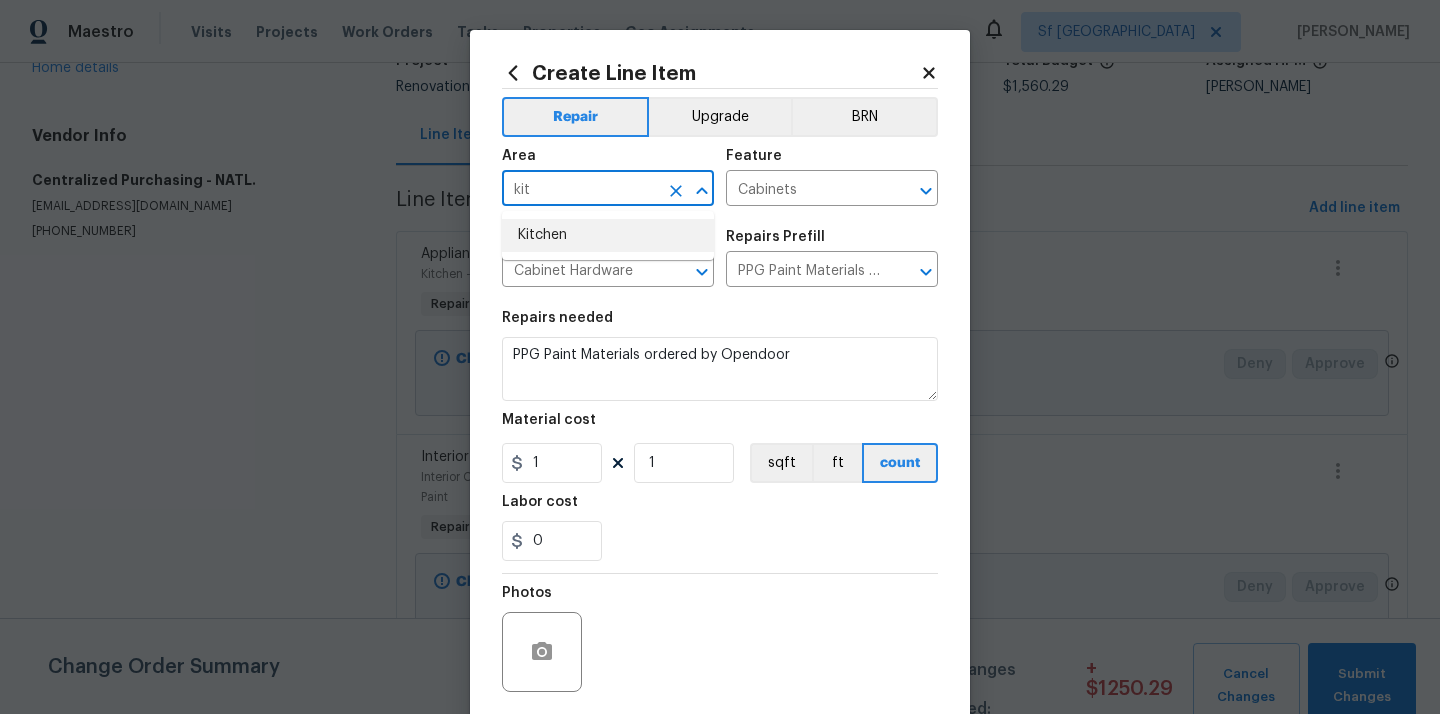 click on "Kitchen" at bounding box center [608, 235] 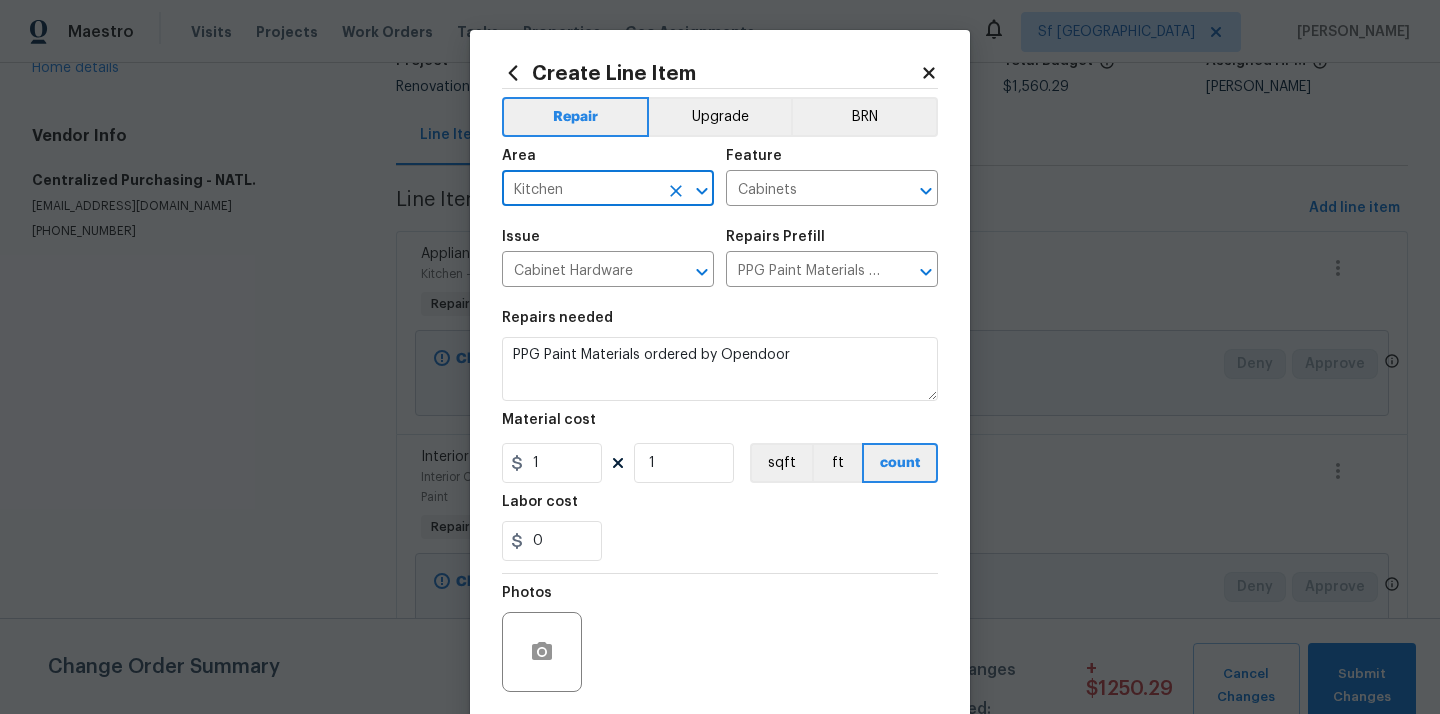 type on "Kitchen" 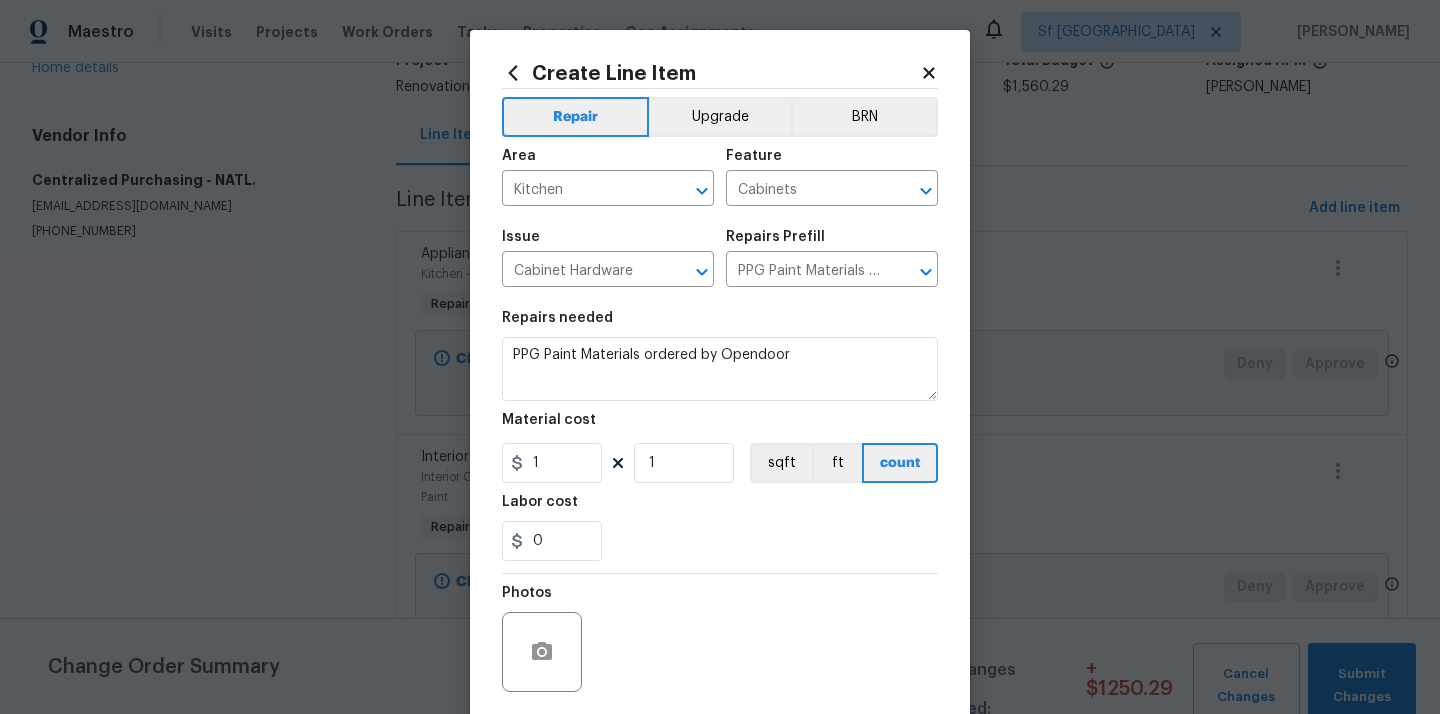 click on "Repairs needed" at bounding box center [720, 324] 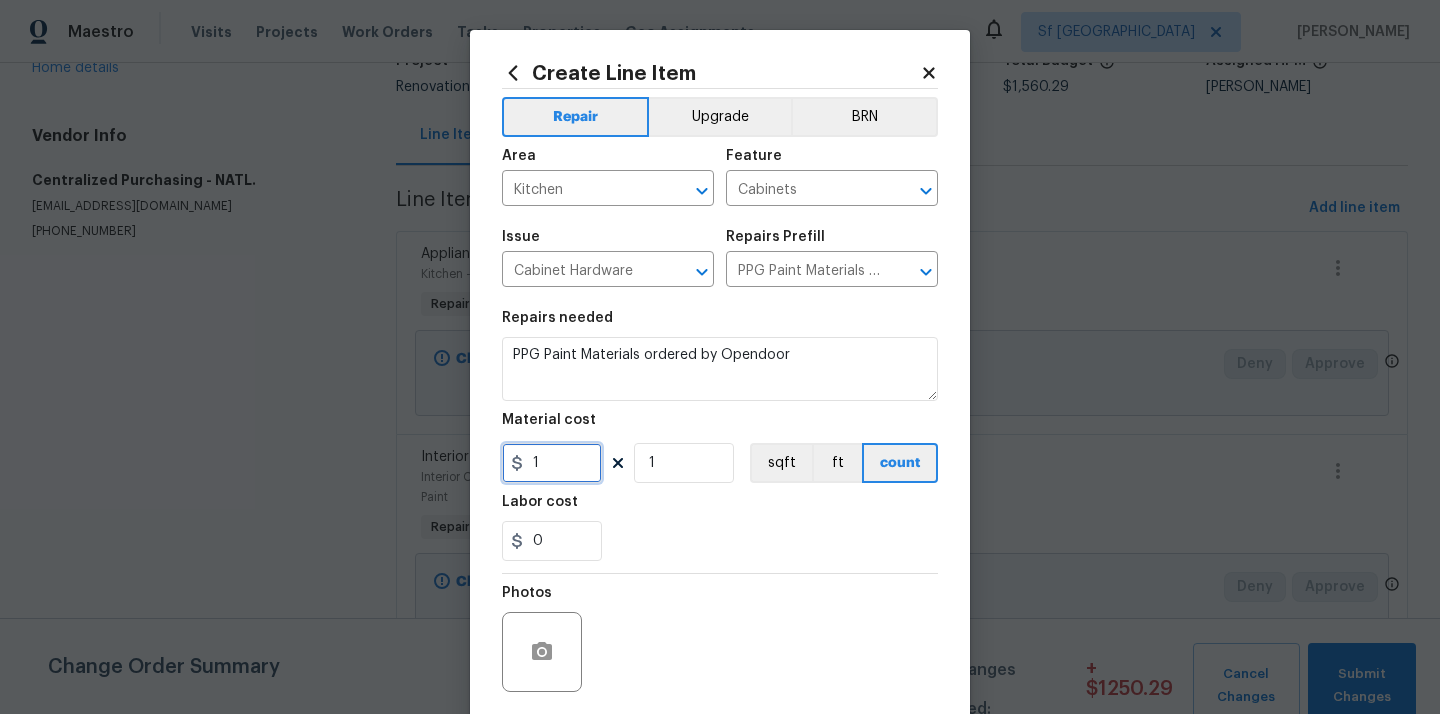 drag, startPoint x: 509, startPoint y: 456, endPoint x: 494, endPoint y: 455, distance: 15.033297 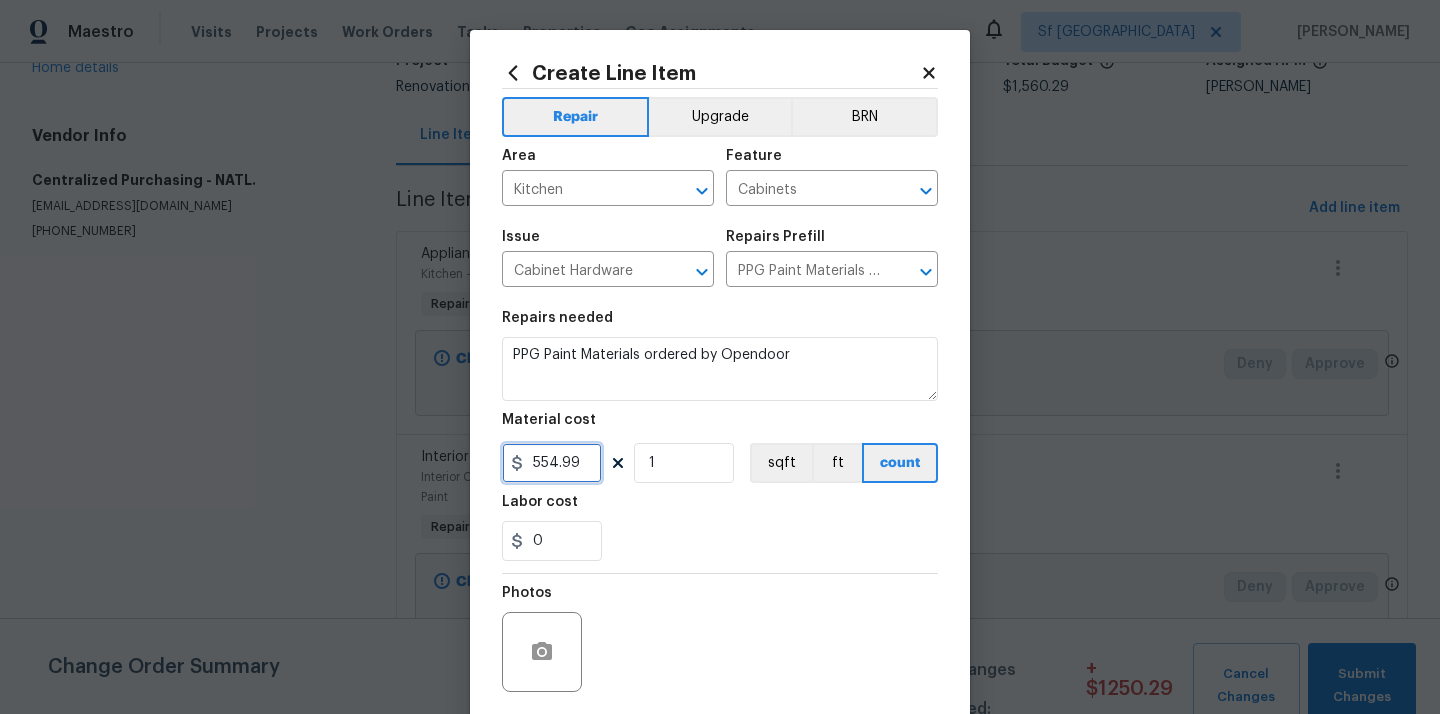 type on "554.99" 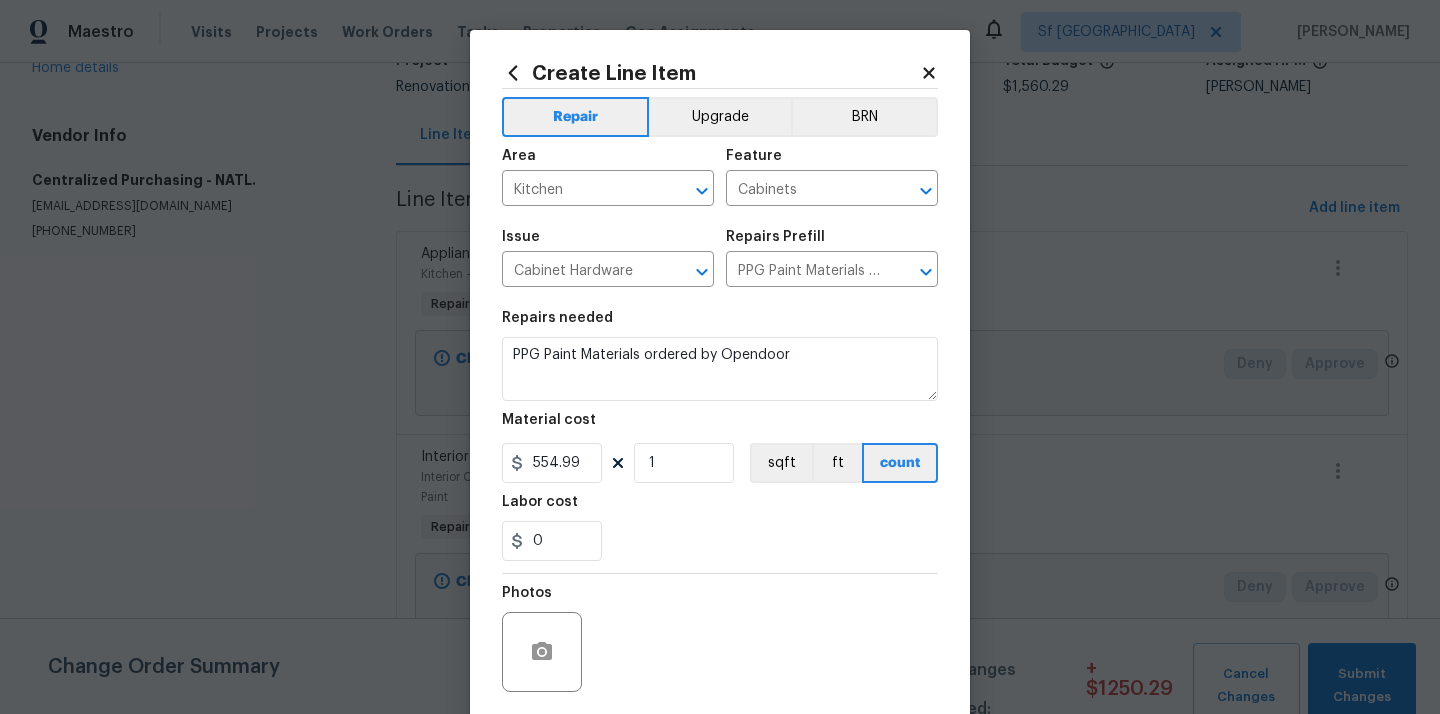 click on "Labor cost" at bounding box center [720, 508] 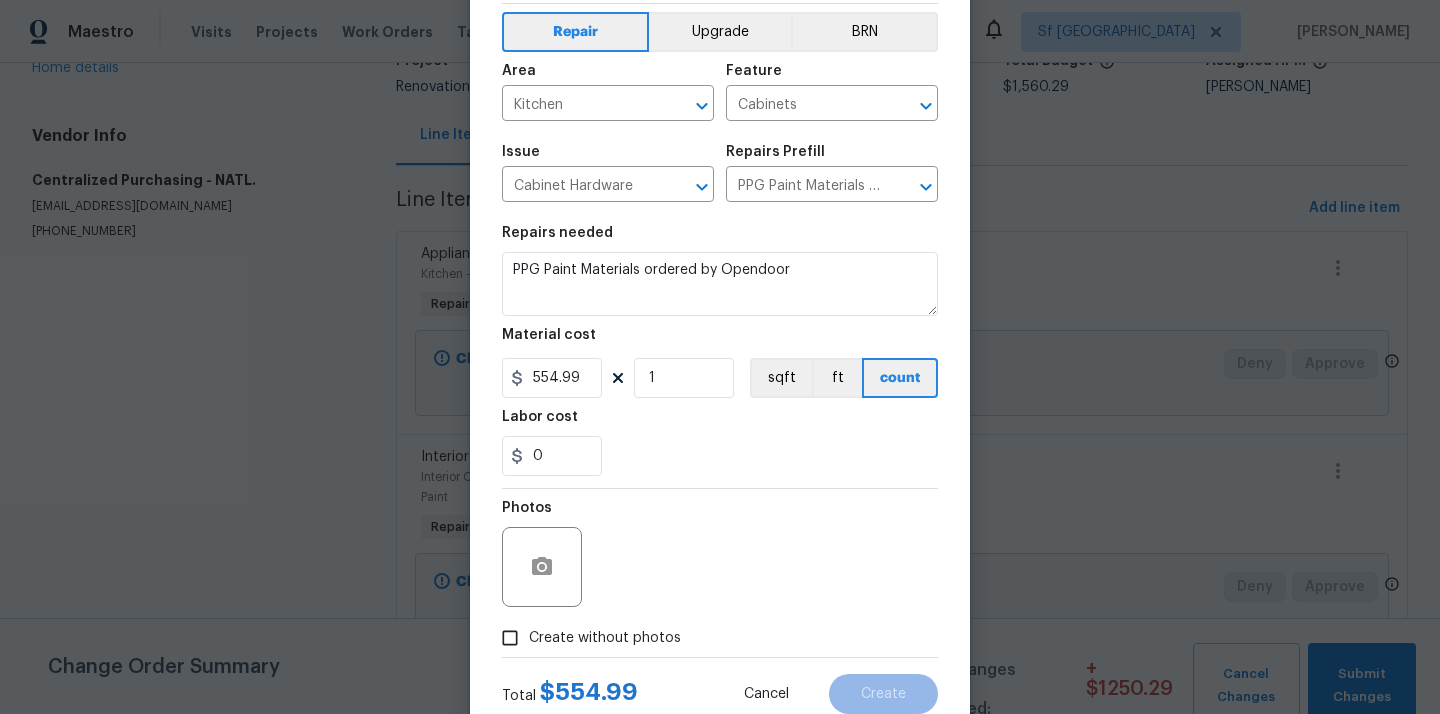 scroll, scrollTop: 148, scrollLeft: 0, axis: vertical 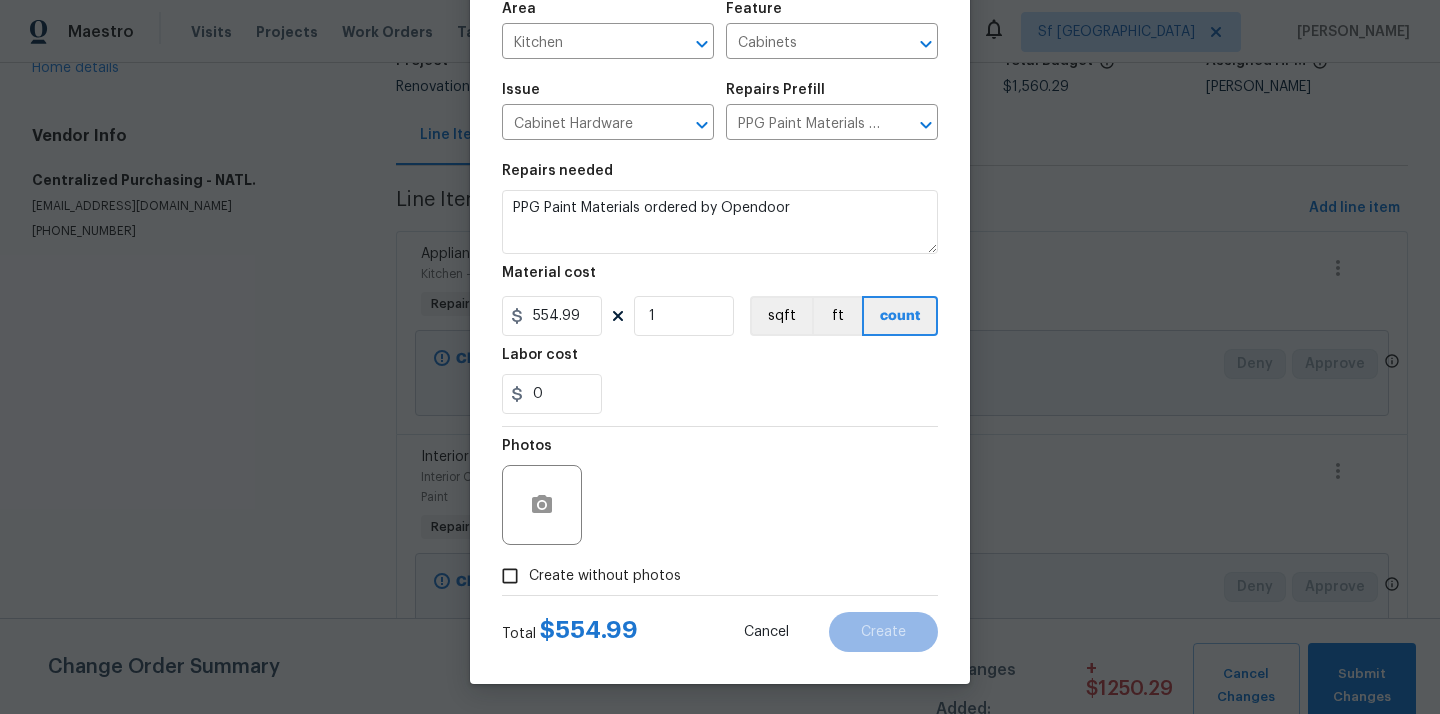 click on "Create without photos" at bounding box center [605, 576] 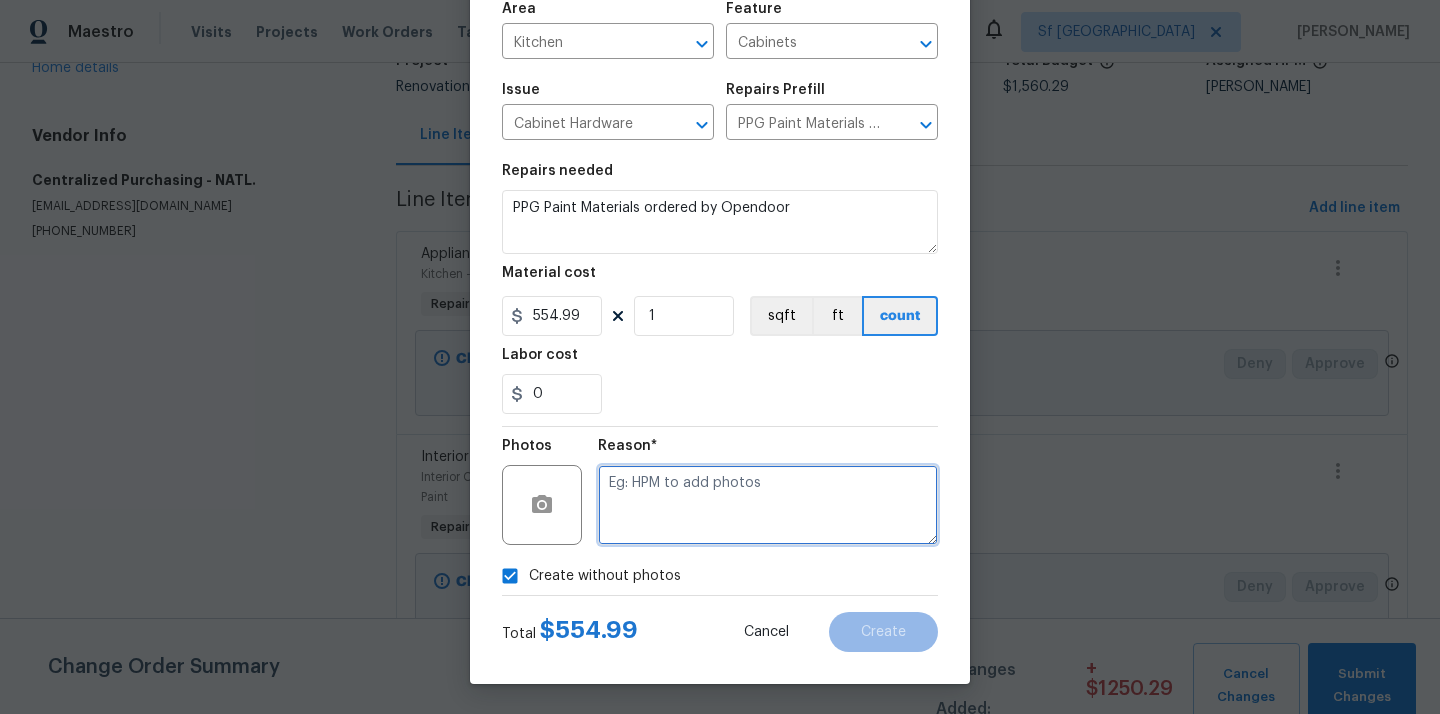 click at bounding box center (768, 505) 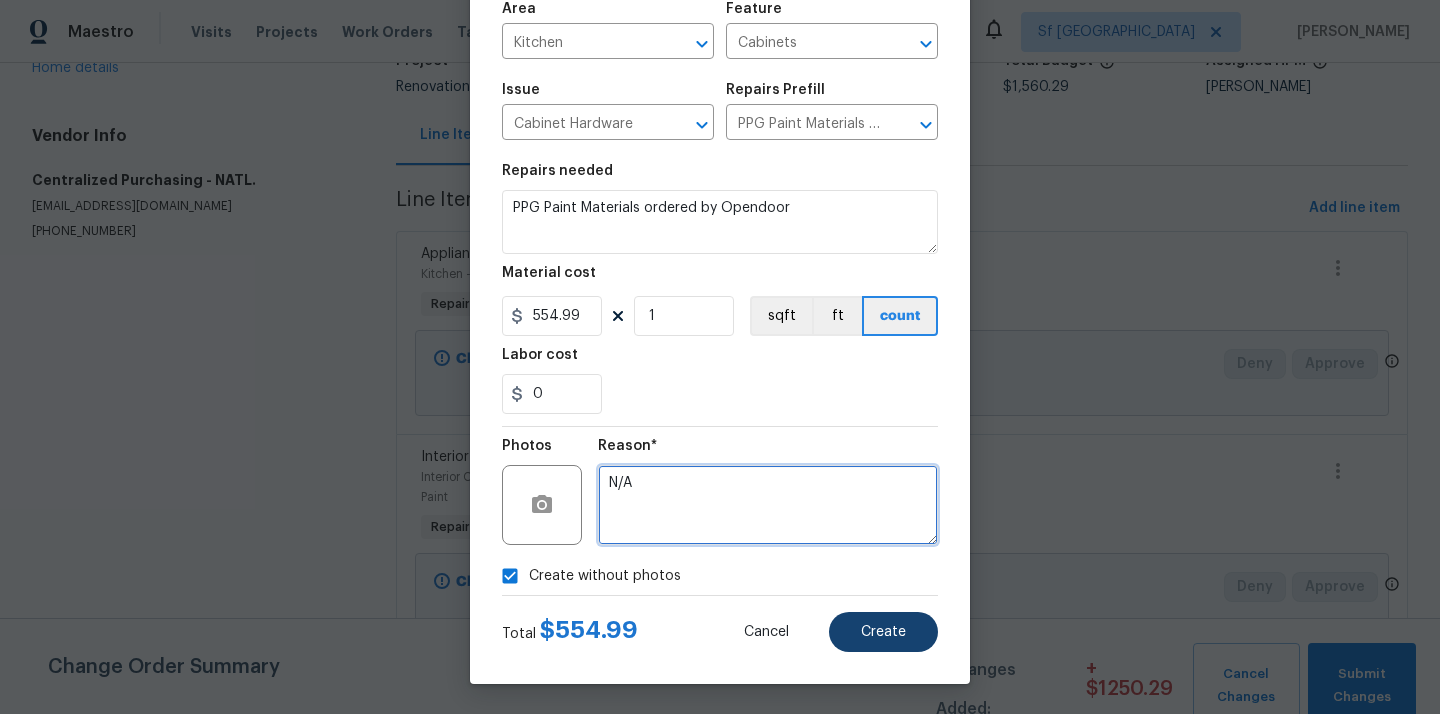 type on "N/A" 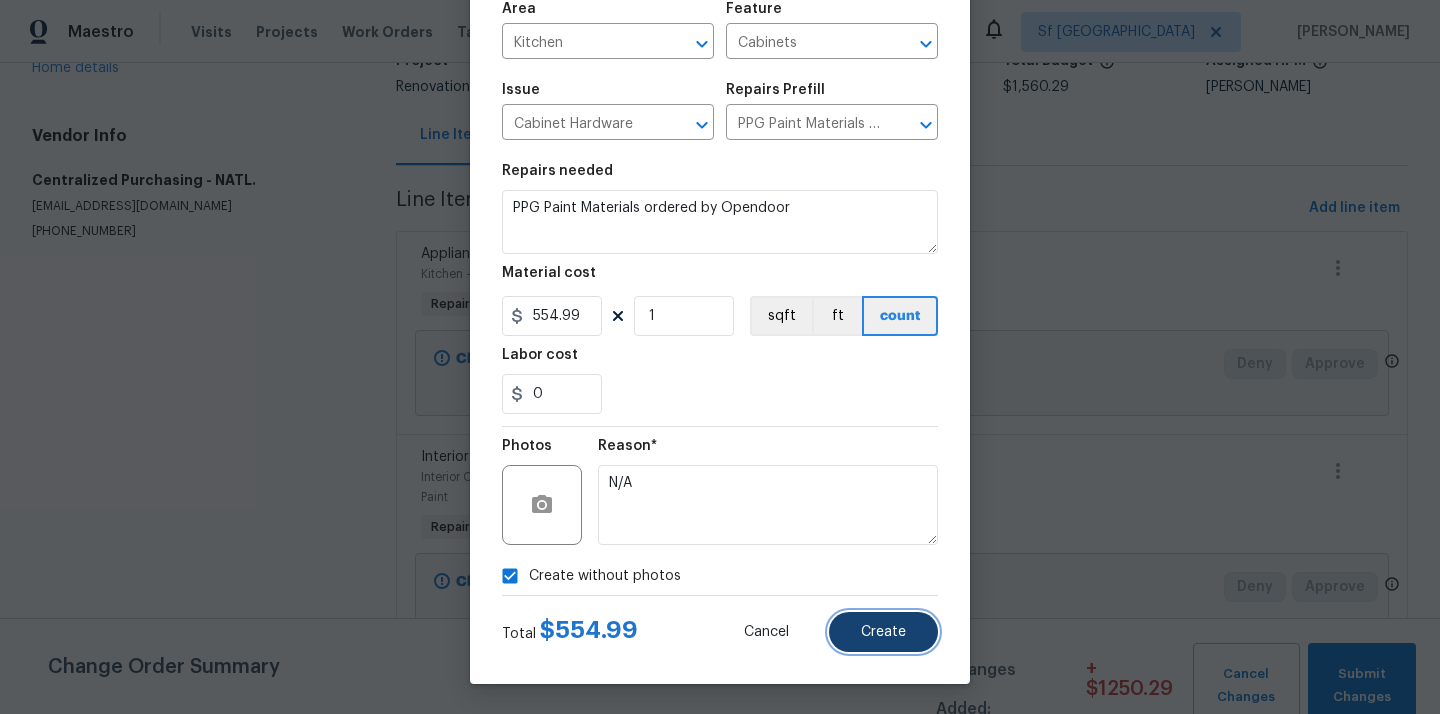 click on "Create" at bounding box center [883, 632] 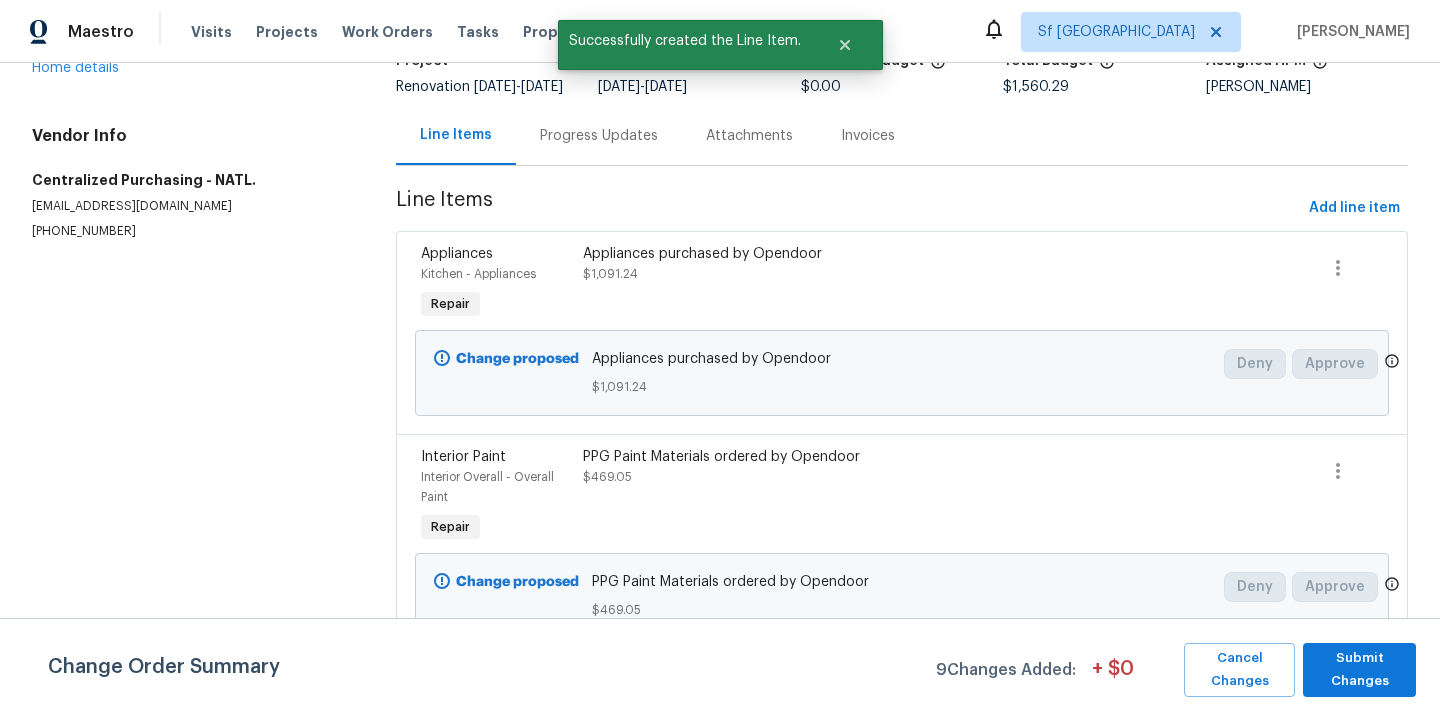 scroll, scrollTop: 0, scrollLeft: 0, axis: both 